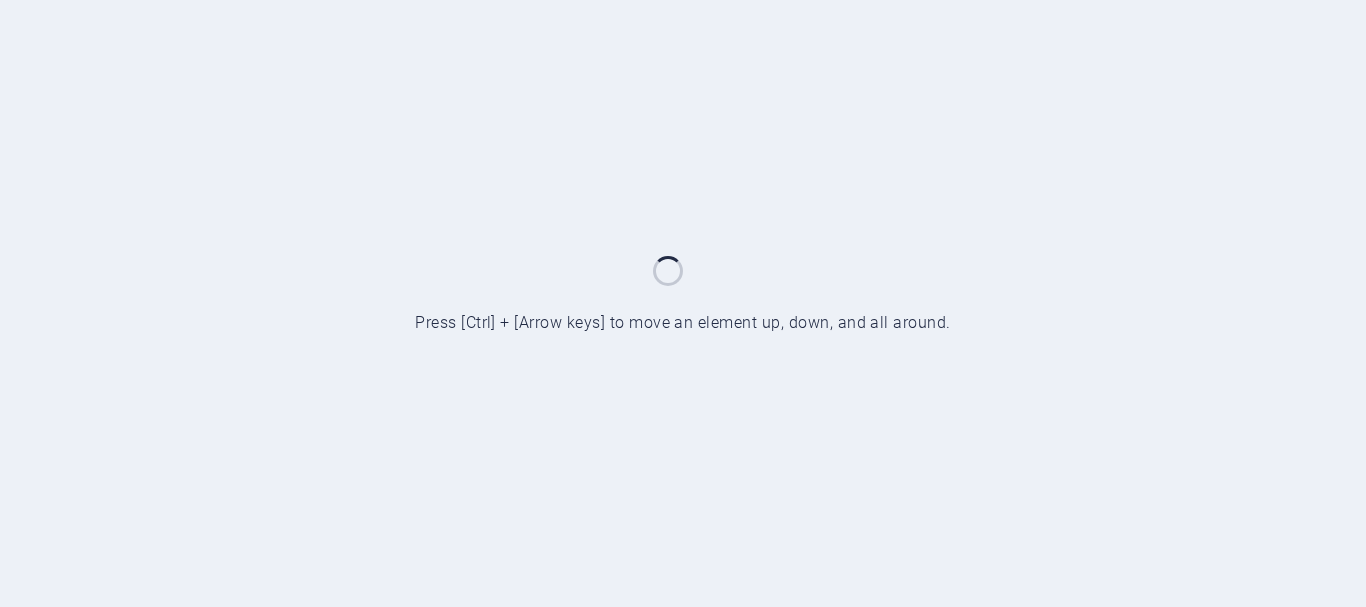 scroll, scrollTop: 0, scrollLeft: 0, axis: both 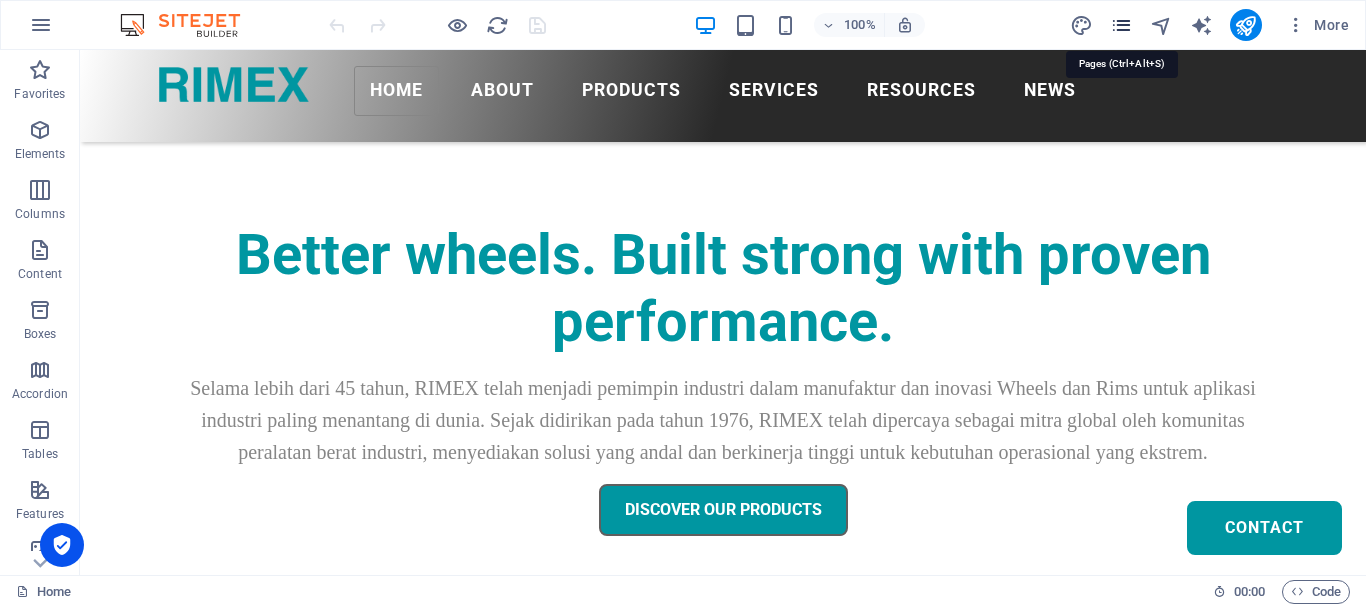 click at bounding box center (1121, 25) 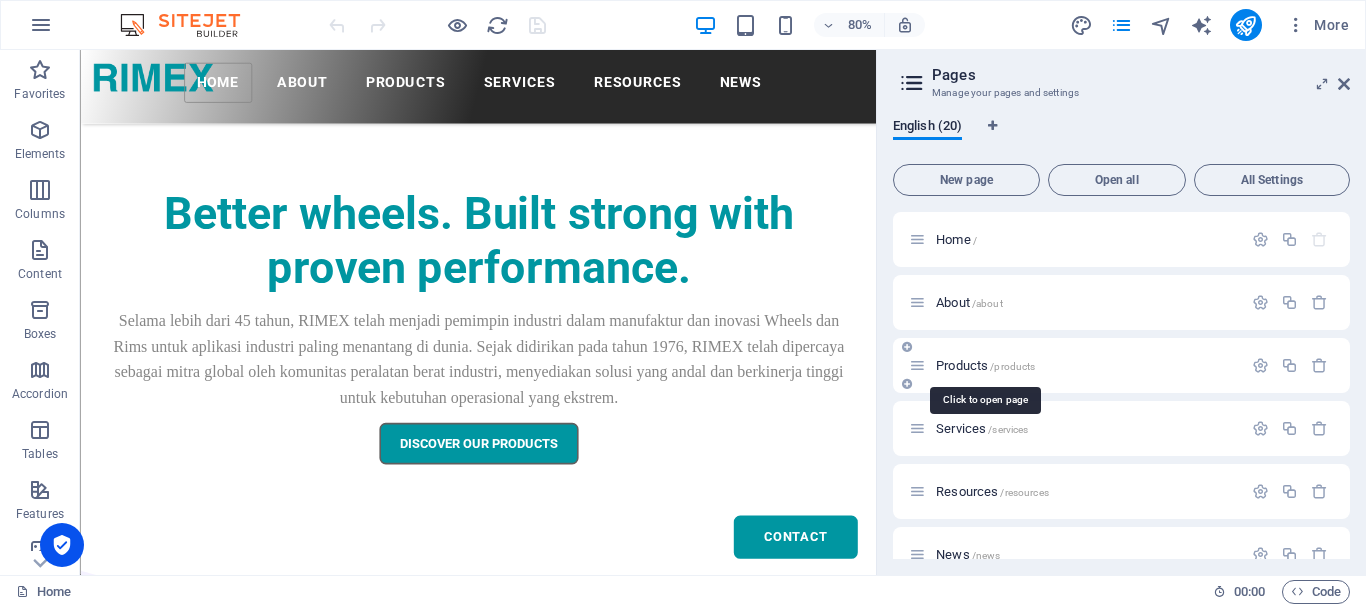 click on "Products /products" at bounding box center (985, 365) 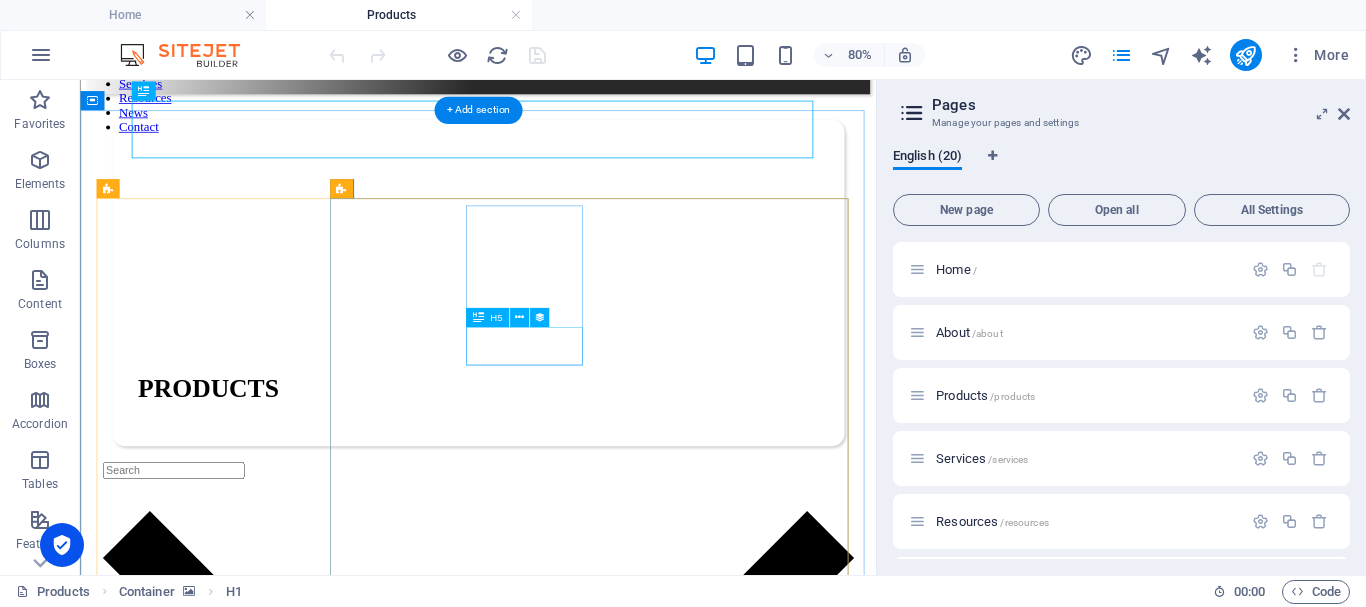 scroll, scrollTop: 200, scrollLeft: 0, axis: vertical 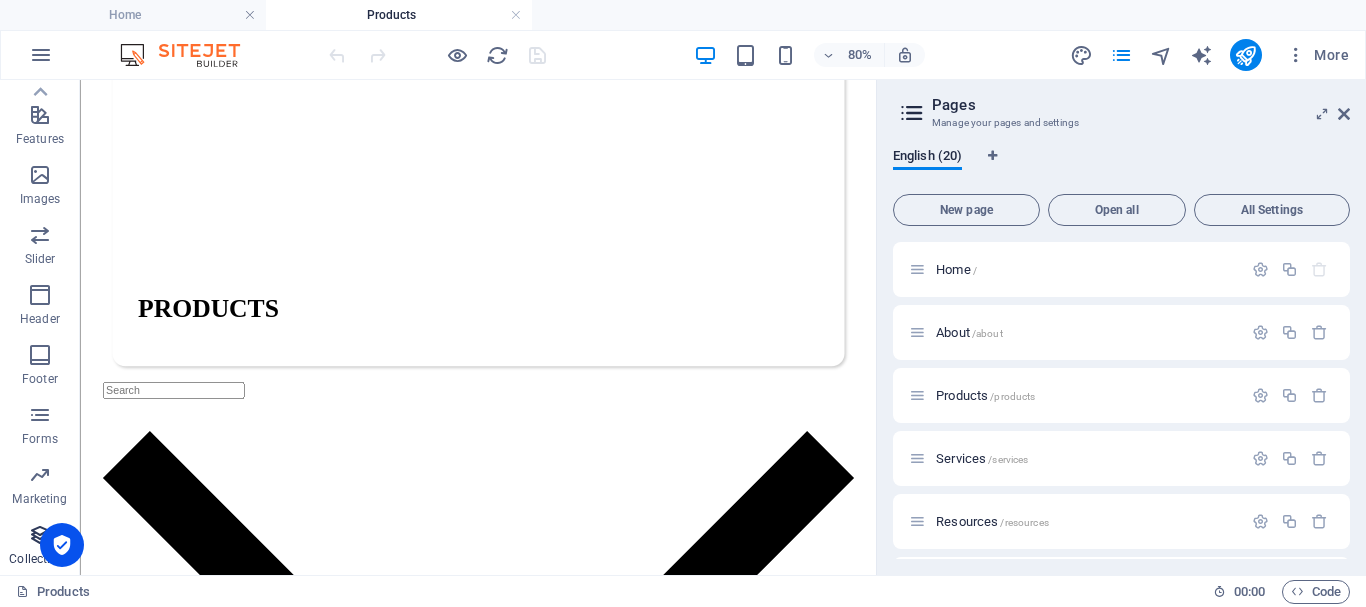 click at bounding box center (40, 535) 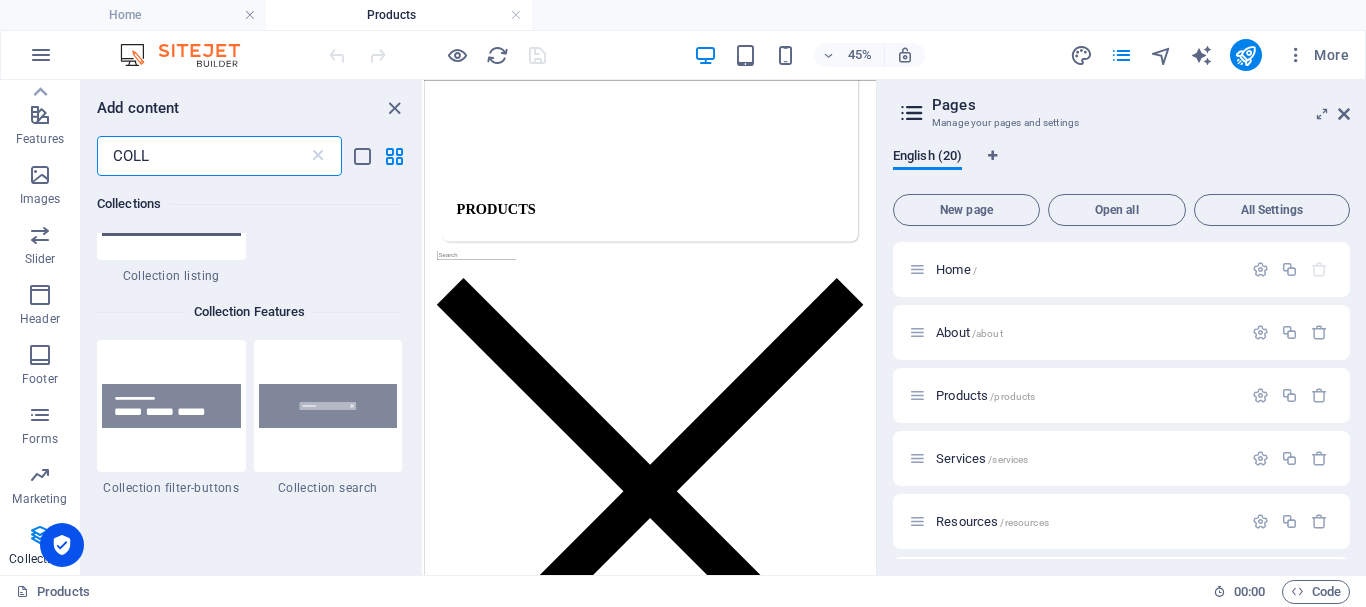 scroll, scrollTop: 800, scrollLeft: 0, axis: vertical 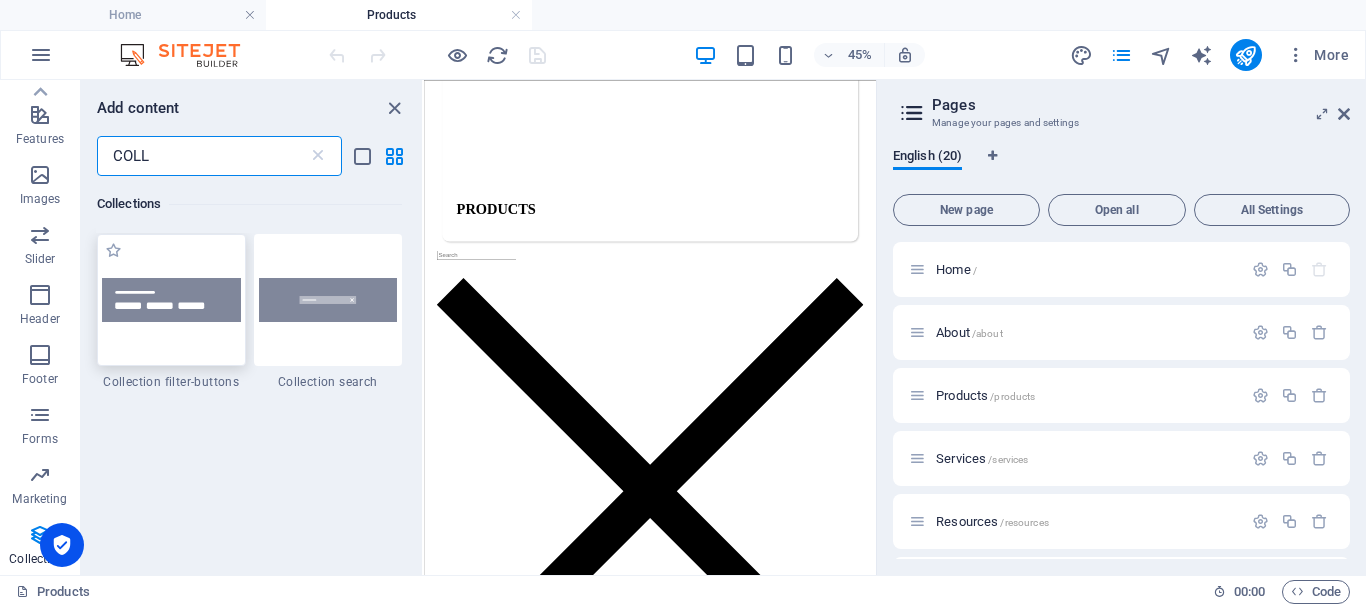 type on "COLL" 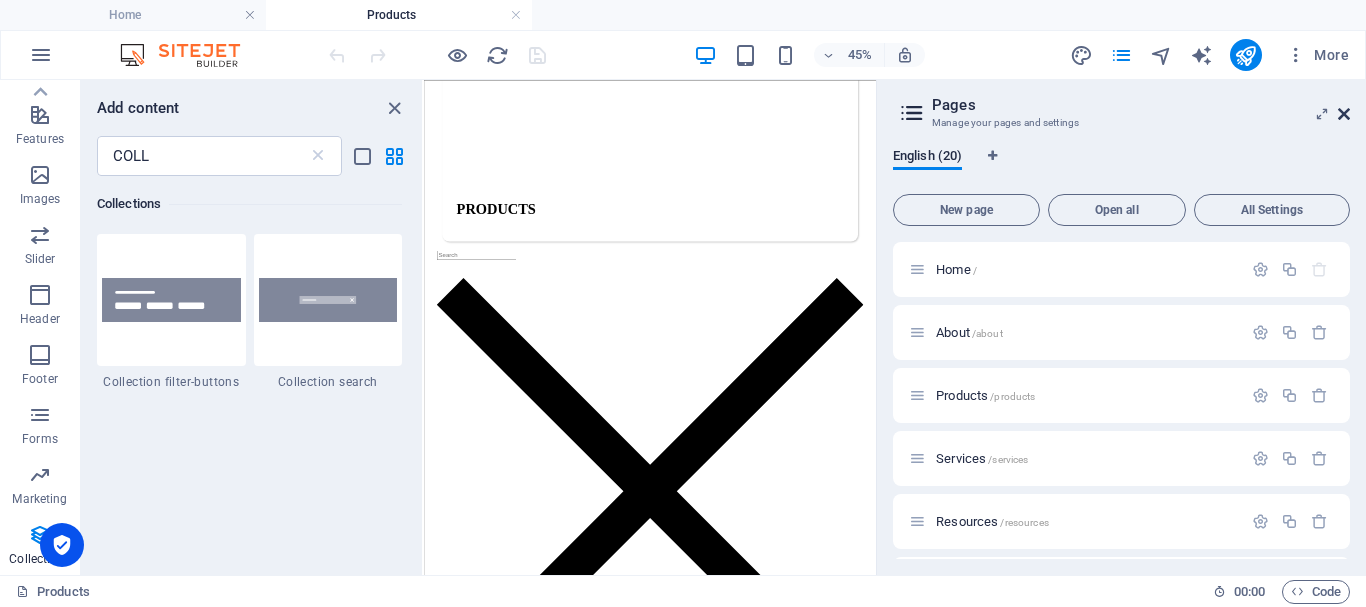 drag, startPoint x: 1343, startPoint y: 113, endPoint x: 953, endPoint y: 44, distance: 396.05682 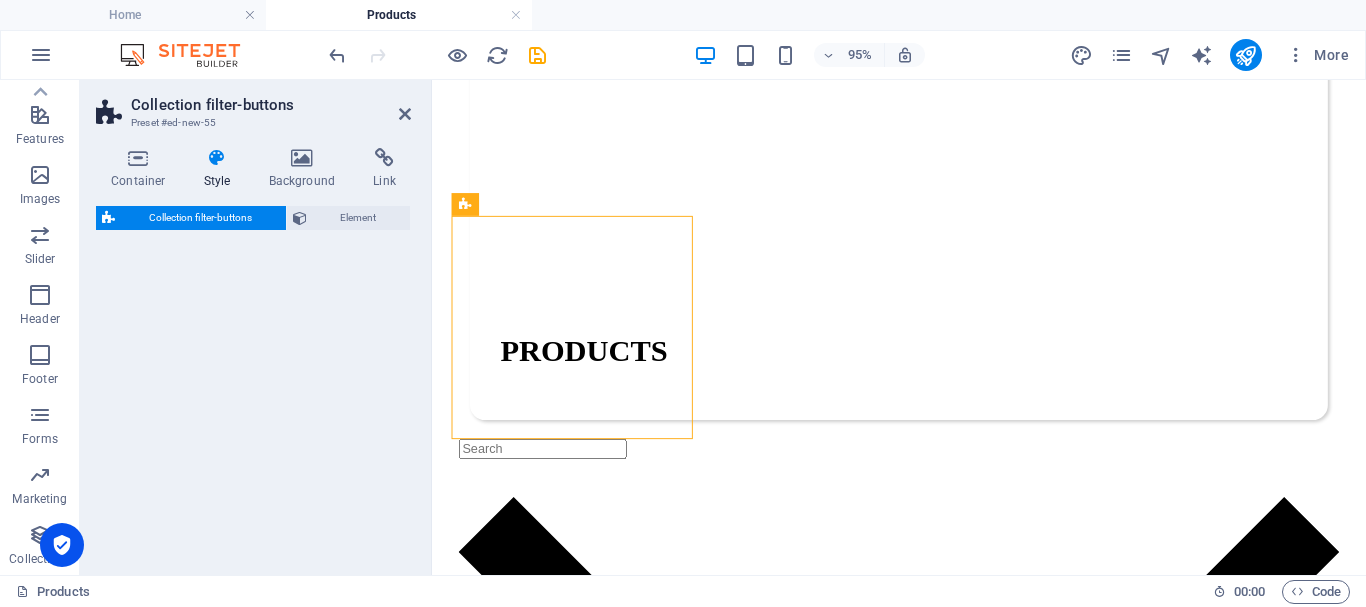 select on "rem" 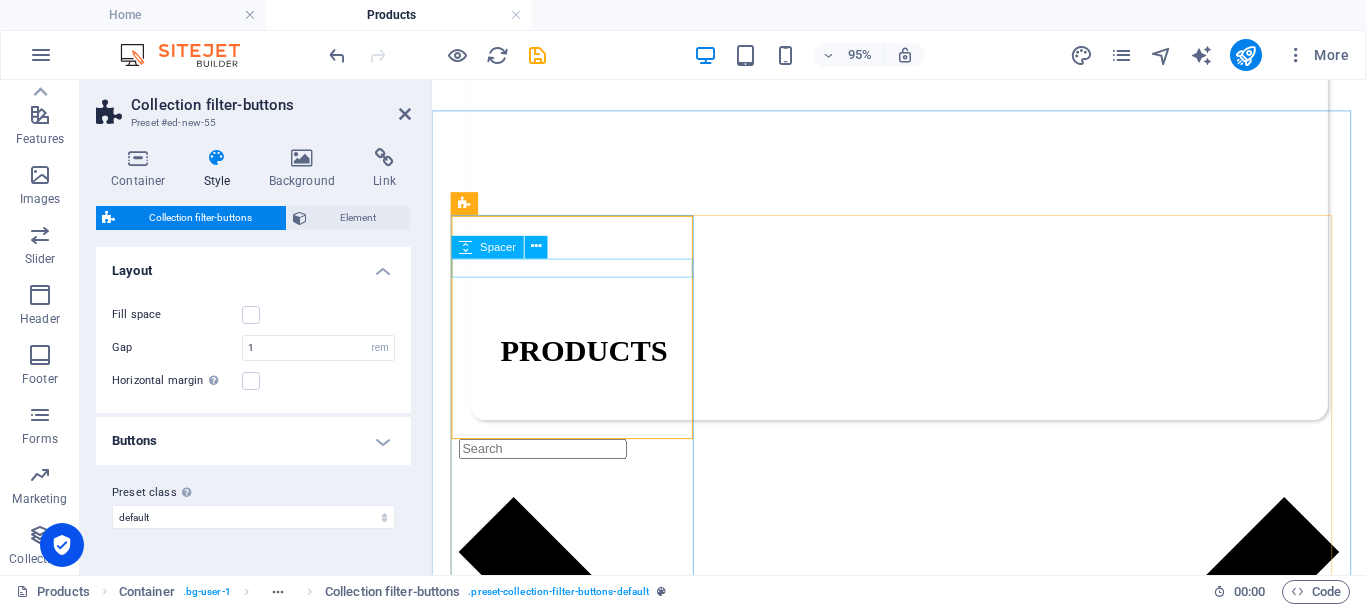 scroll, scrollTop: 100, scrollLeft: 0, axis: vertical 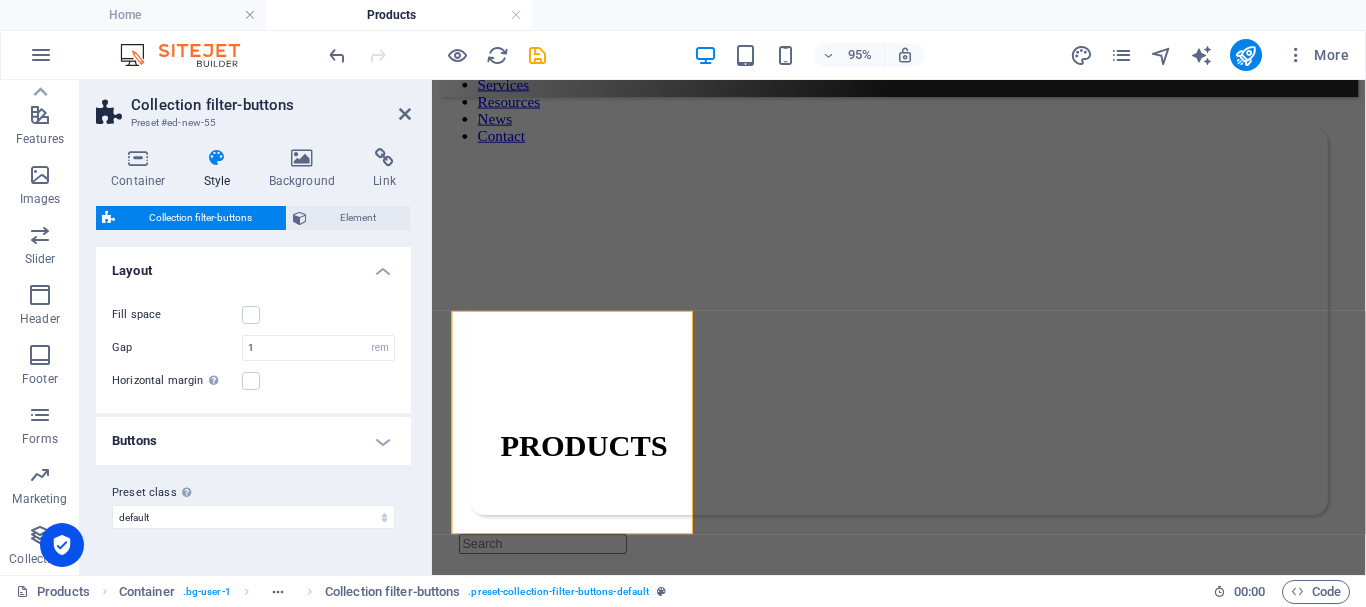 click on "Buttons" at bounding box center (253, 441) 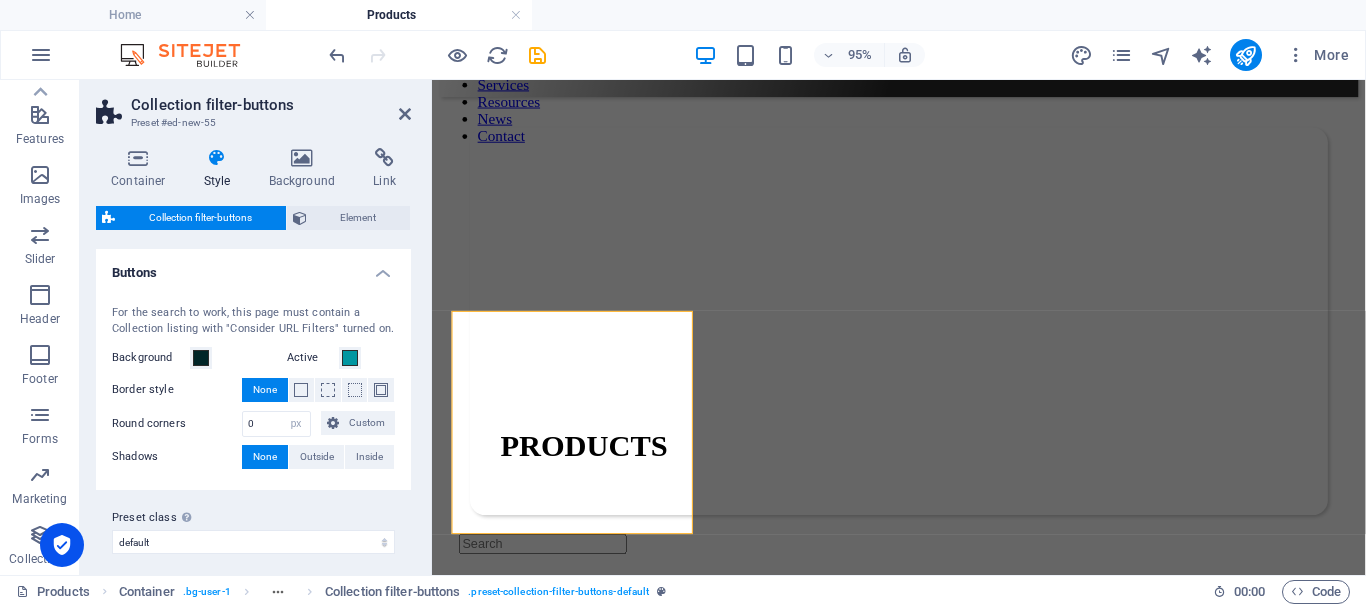 scroll, scrollTop: 179, scrollLeft: 0, axis: vertical 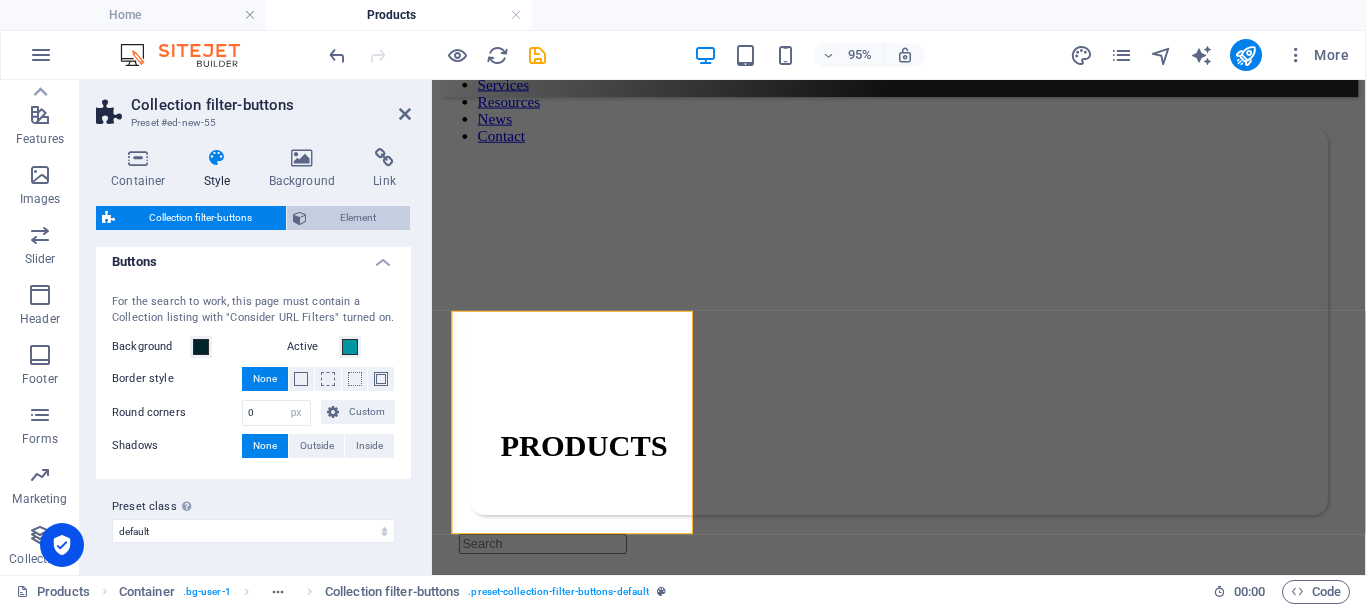 click on "Element" at bounding box center (359, 218) 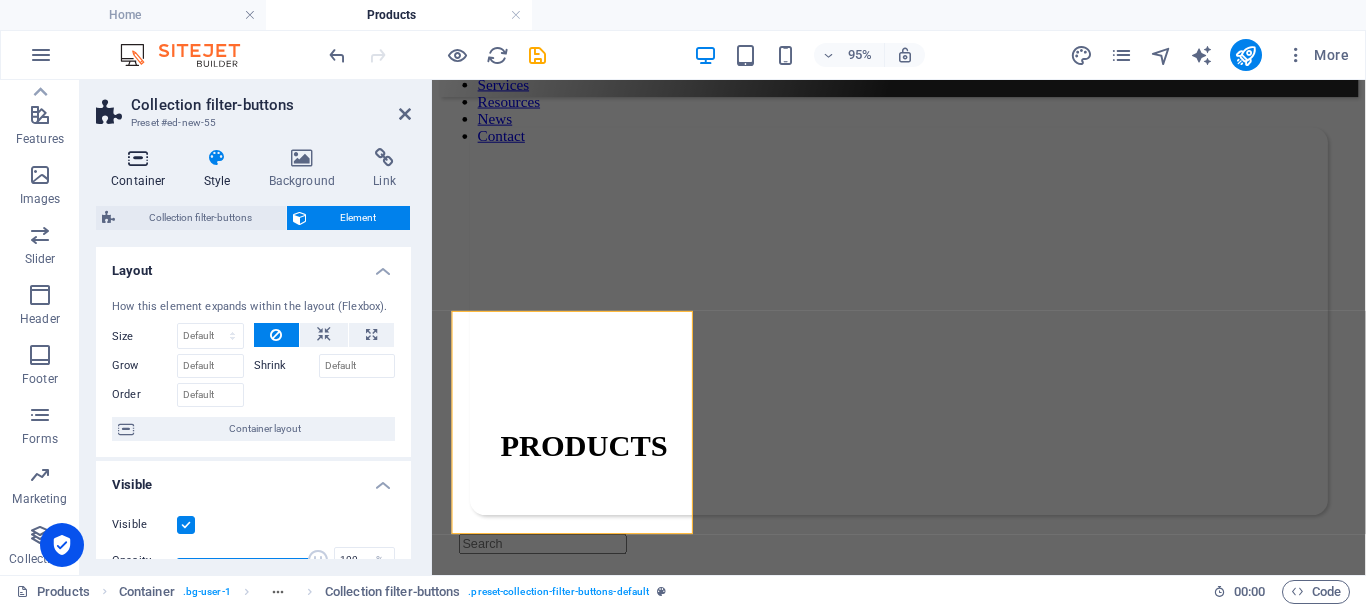 click at bounding box center (138, 158) 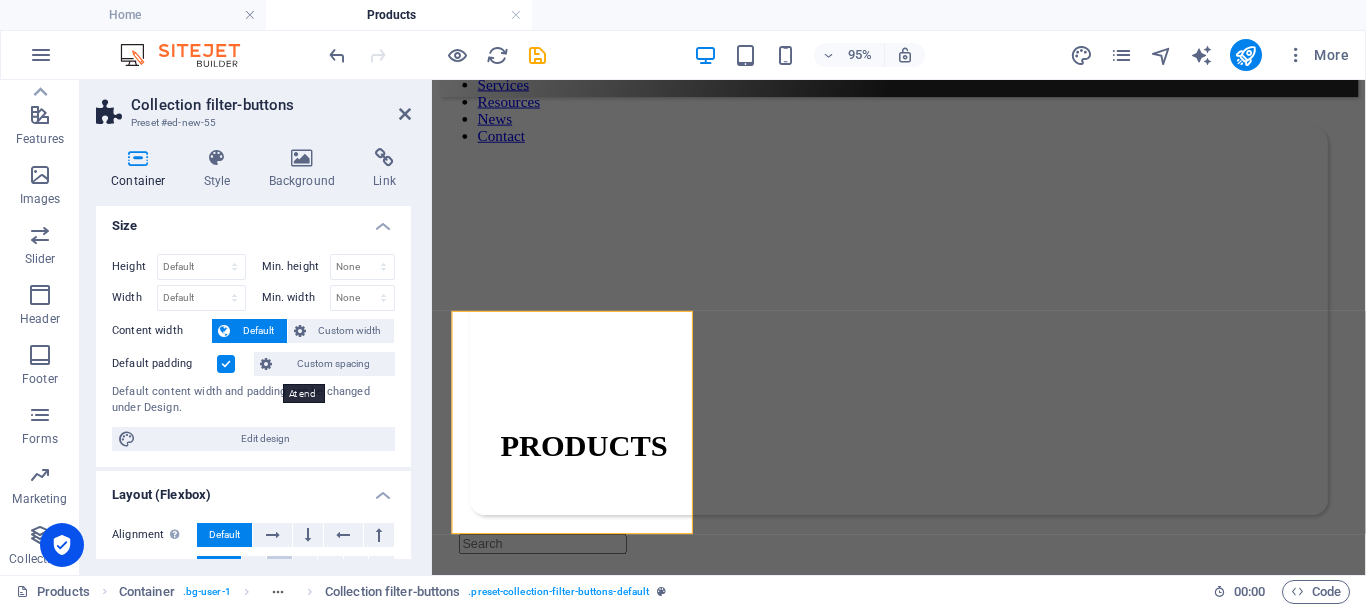 scroll, scrollTop: 0, scrollLeft: 0, axis: both 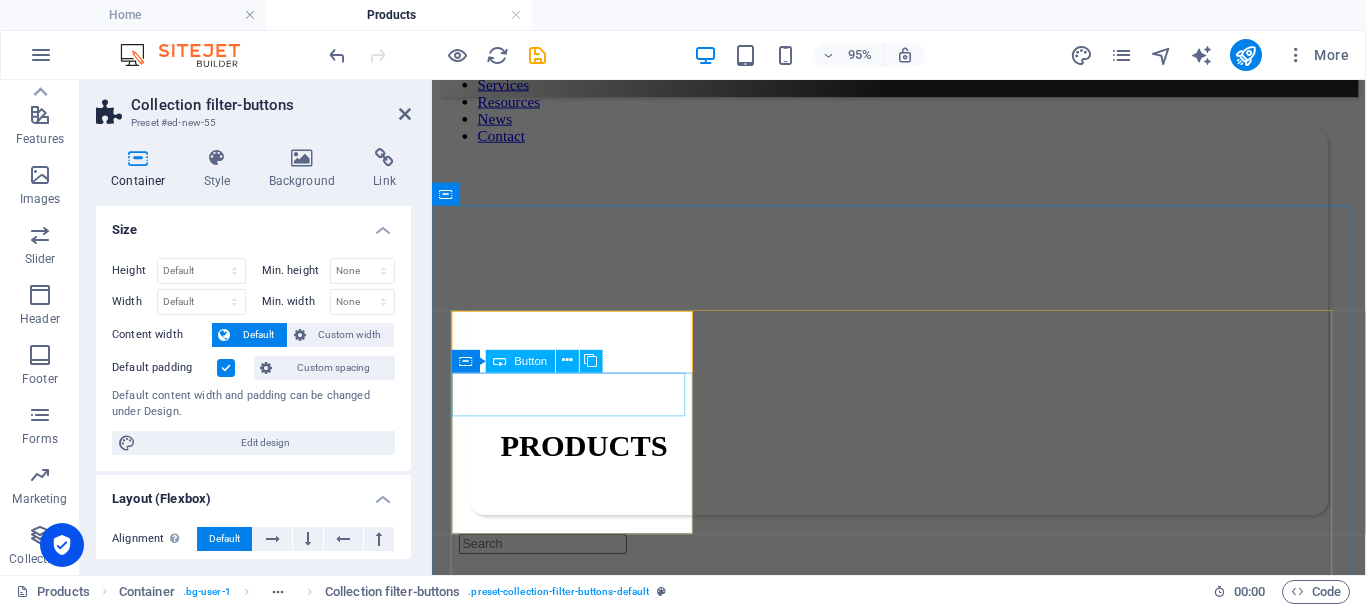 click on "Category 1" at bounding box center [923, 1639] 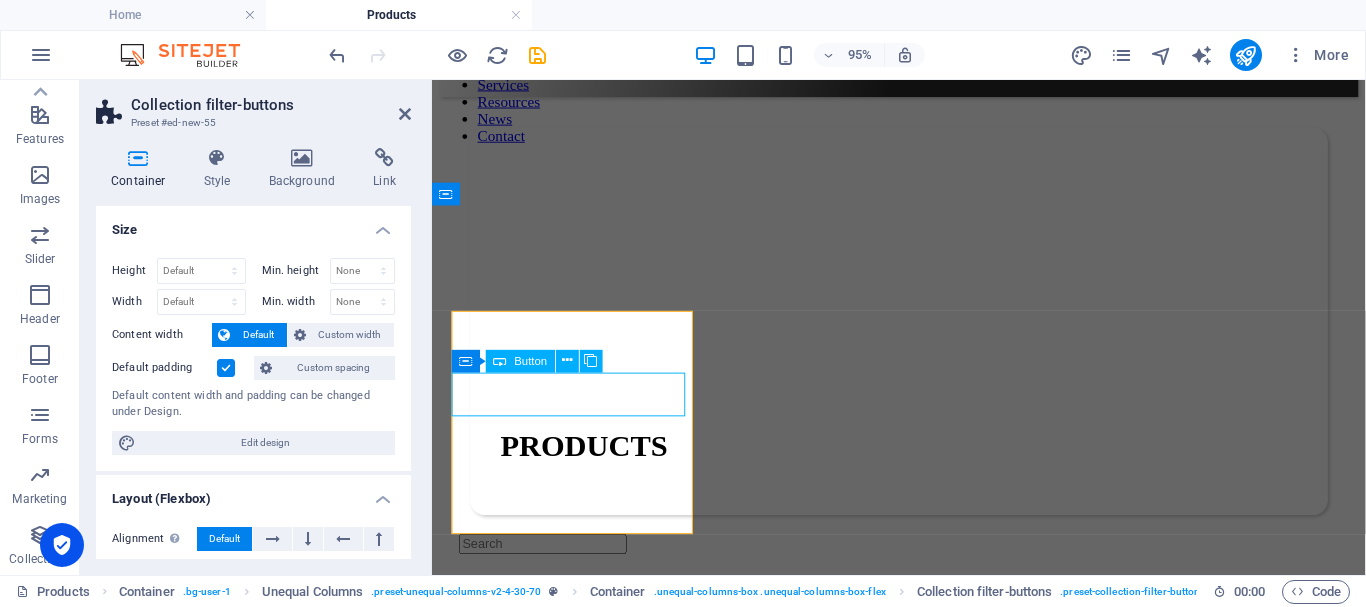 click on "Category 1" at bounding box center (923, 1639) 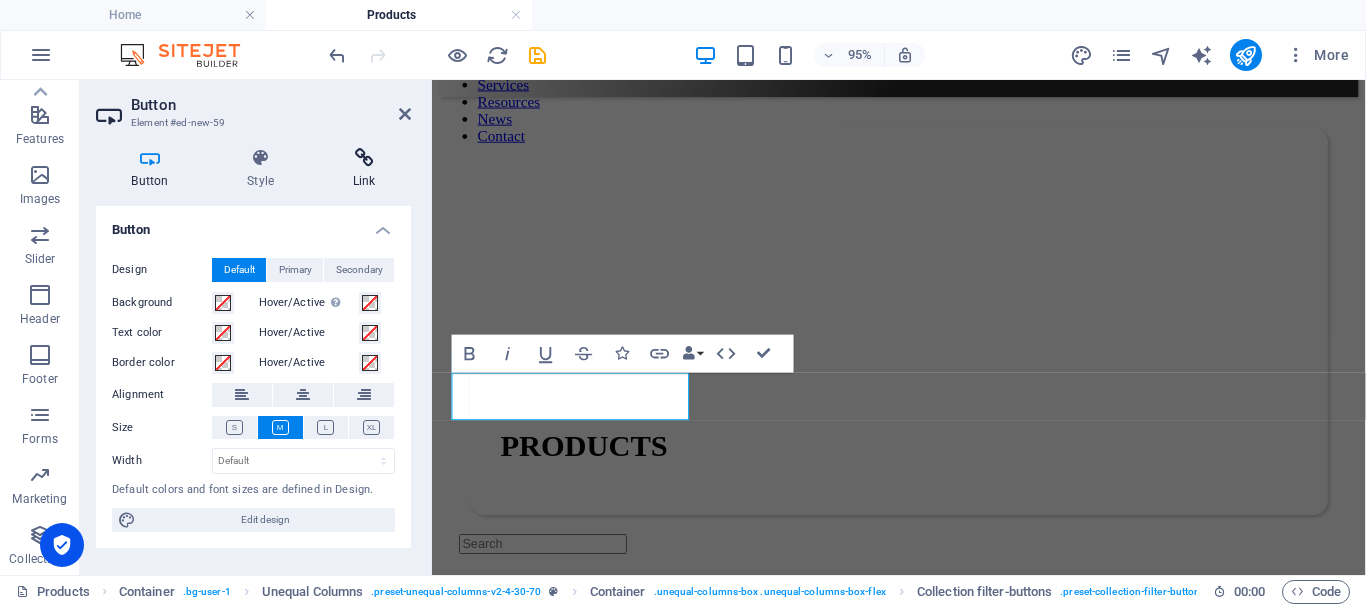 click at bounding box center (364, 158) 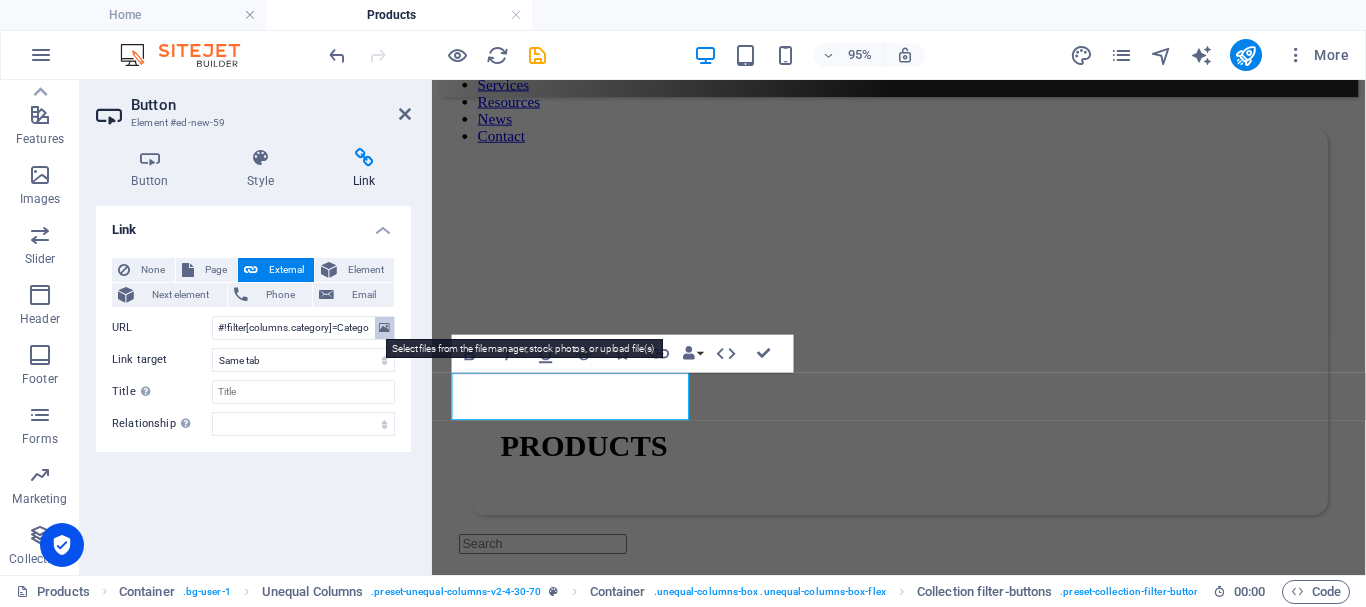 click at bounding box center (384, 328) 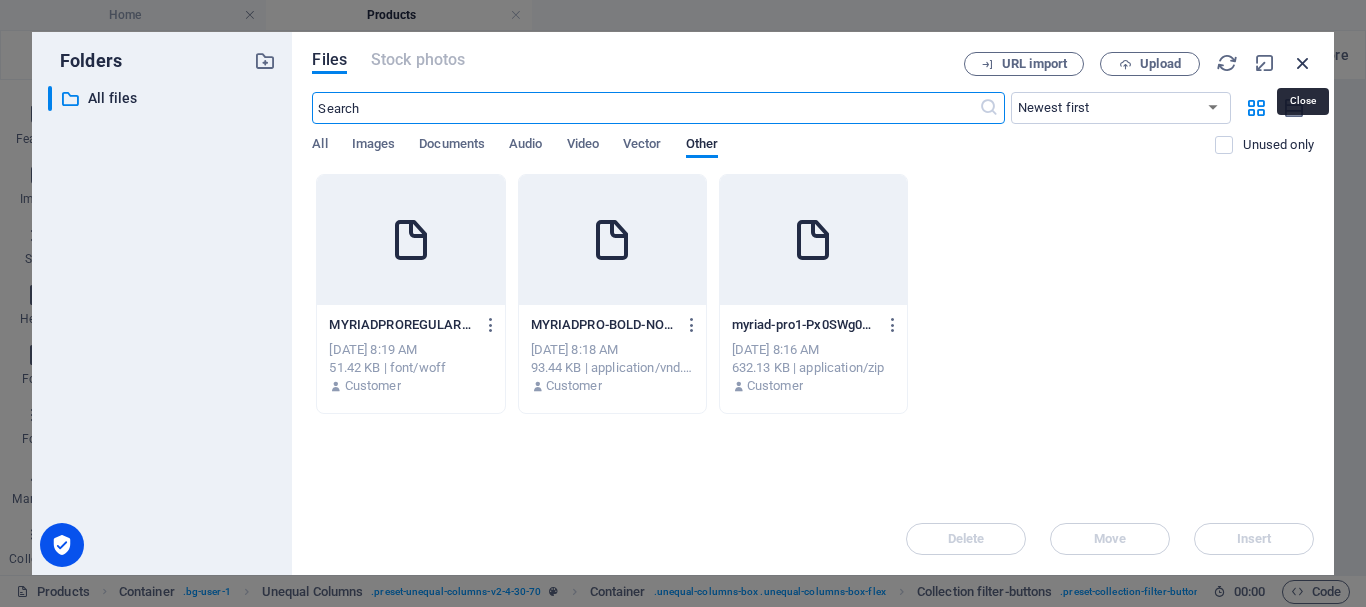 click at bounding box center [1303, 63] 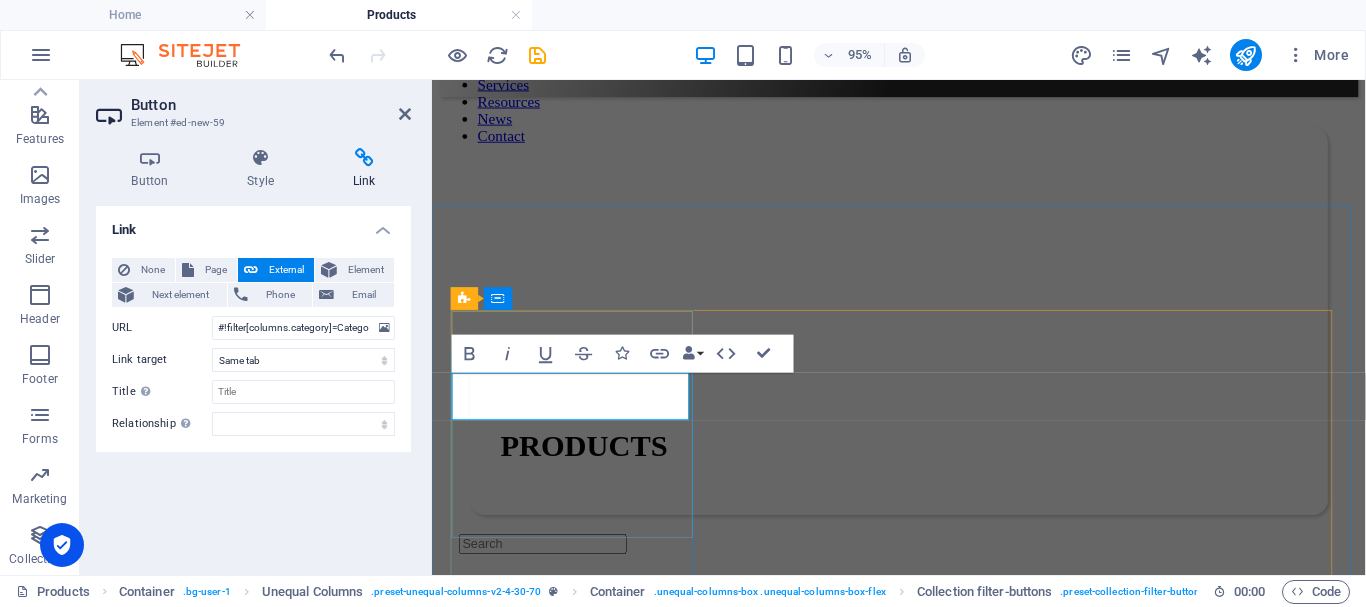 click on "Category 1 Category 2 All categories" at bounding box center (923, 1657) 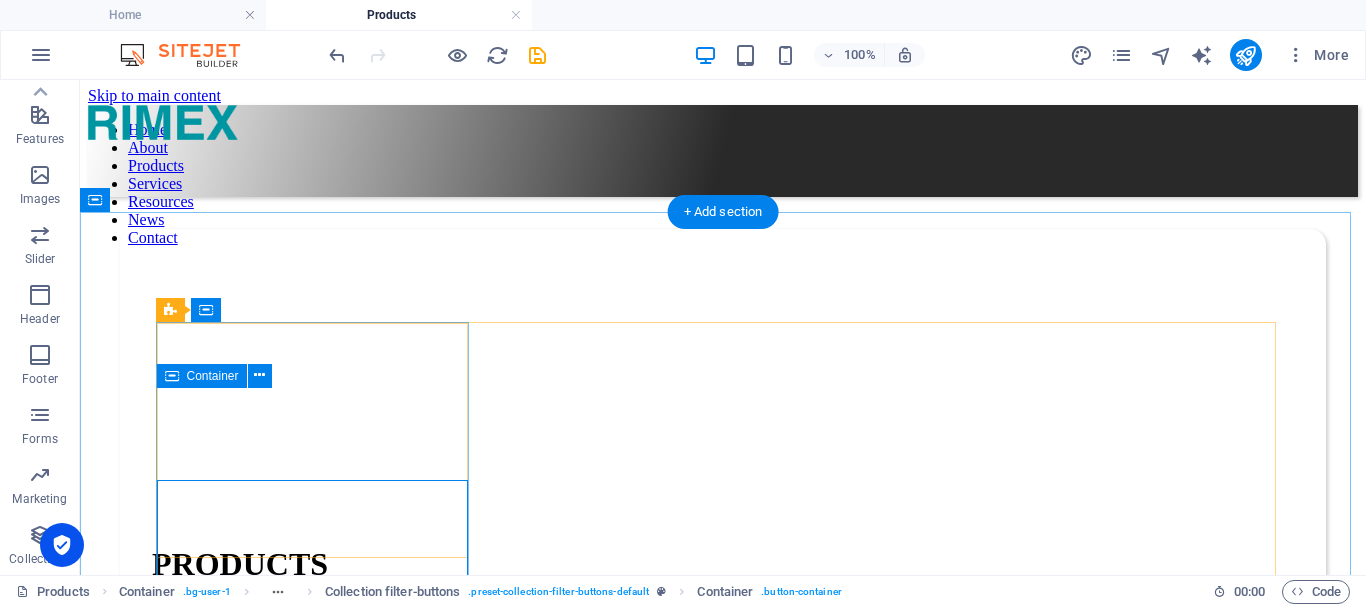 scroll, scrollTop: 100, scrollLeft: 0, axis: vertical 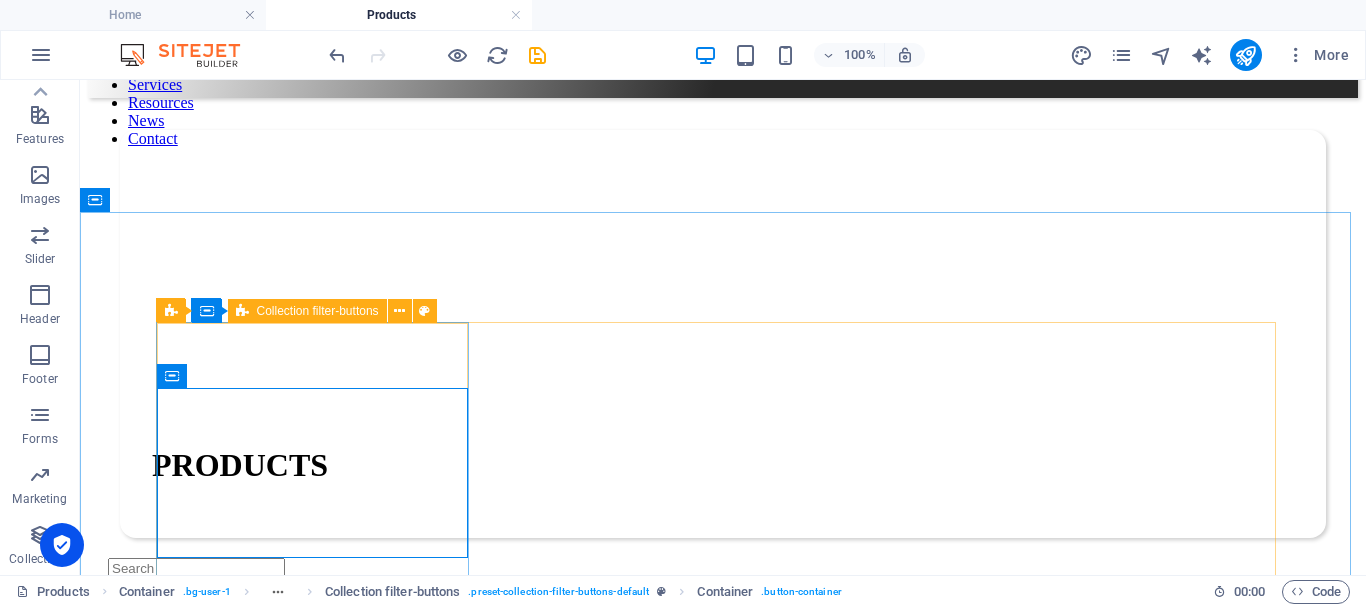click on "Collection filter-buttons" at bounding box center (307, 311) 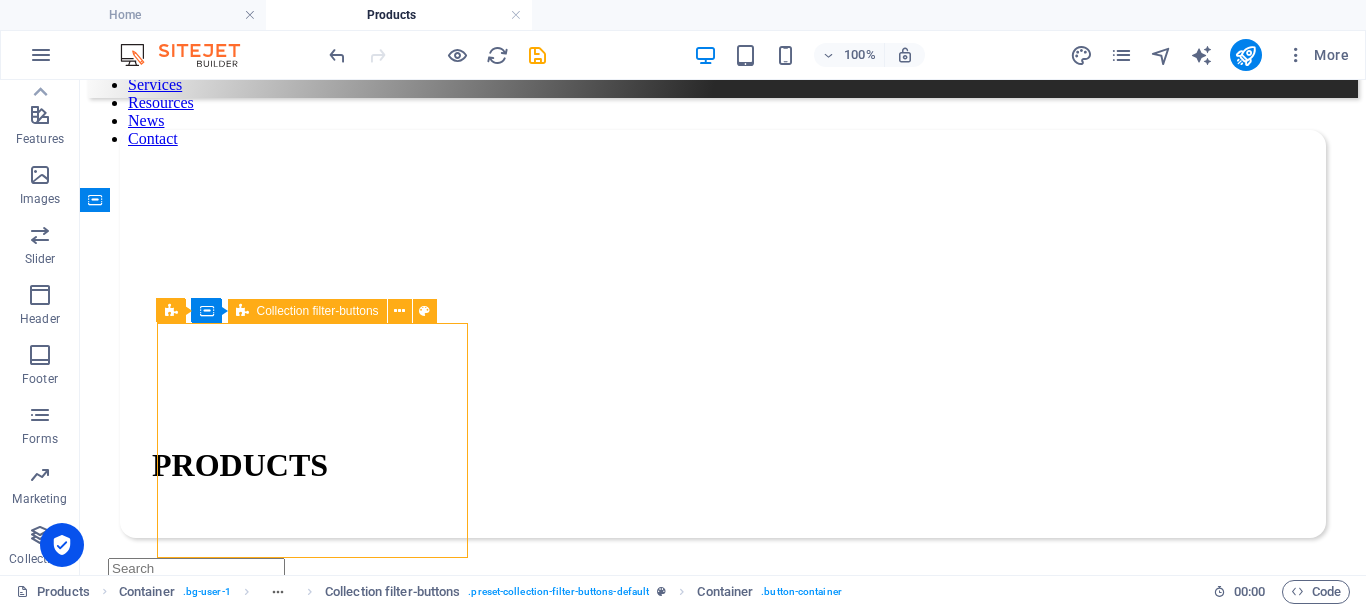 click on "Collection filter-buttons" at bounding box center [307, 311] 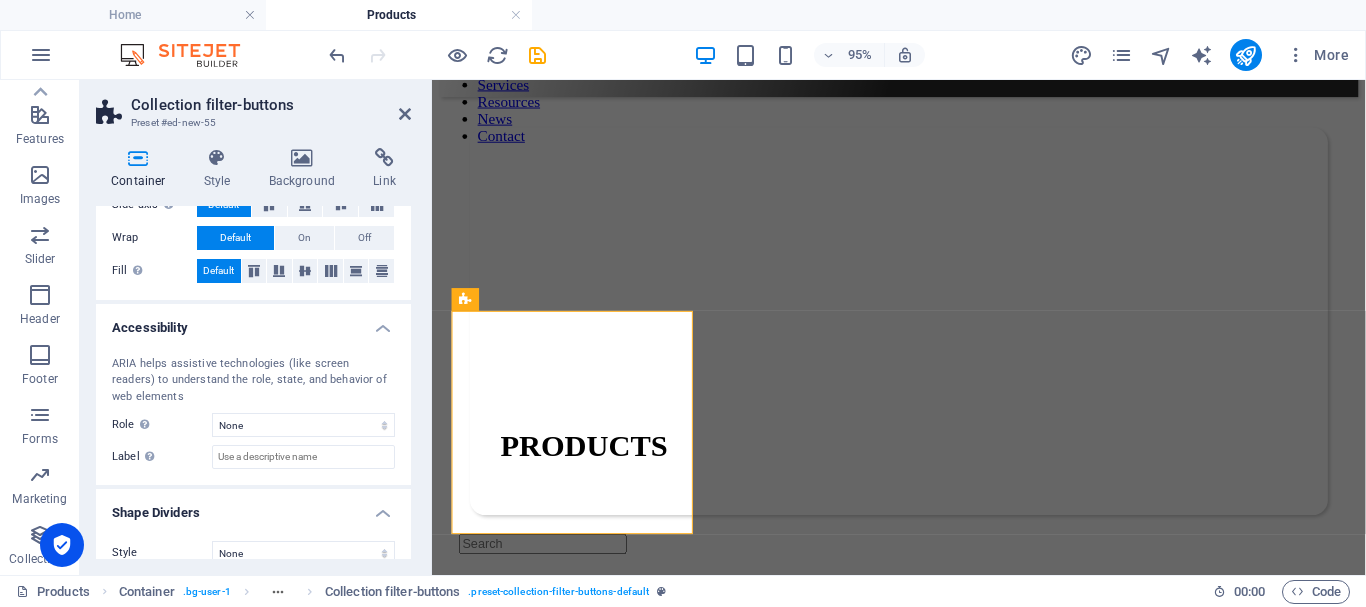 scroll, scrollTop: 422, scrollLeft: 0, axis: vertical 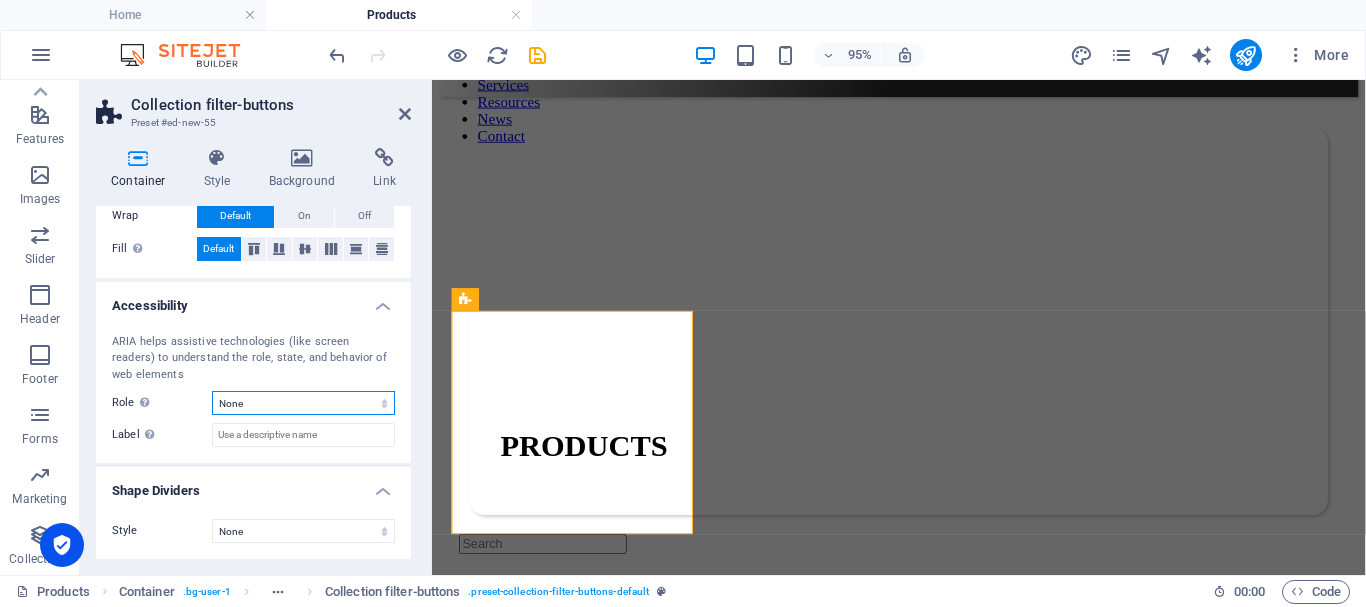 click on "None Header Footer Section Banner Presentation Separator Complementary Region Dialog Comment Marquee Timer" at bounding box center (303, 403) 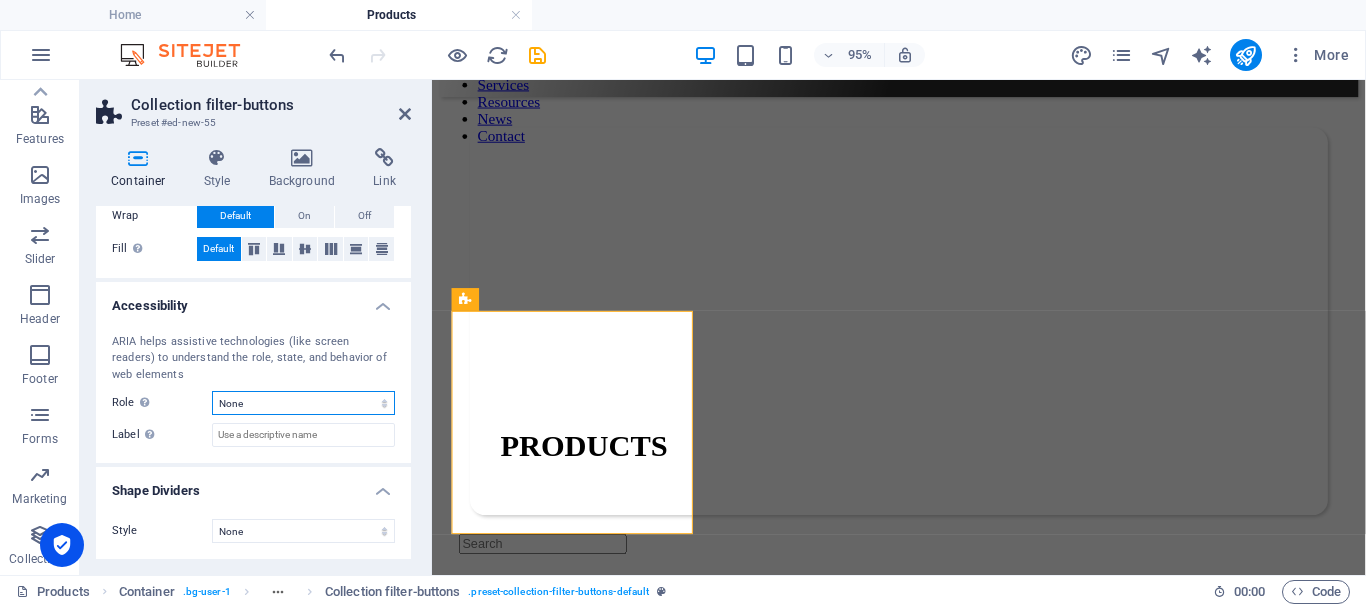 click on "None Header Footer Section Banner Presentation Separator Complementary Region Dialog Comment Marquee Timer" at bounding box center (303, 403) 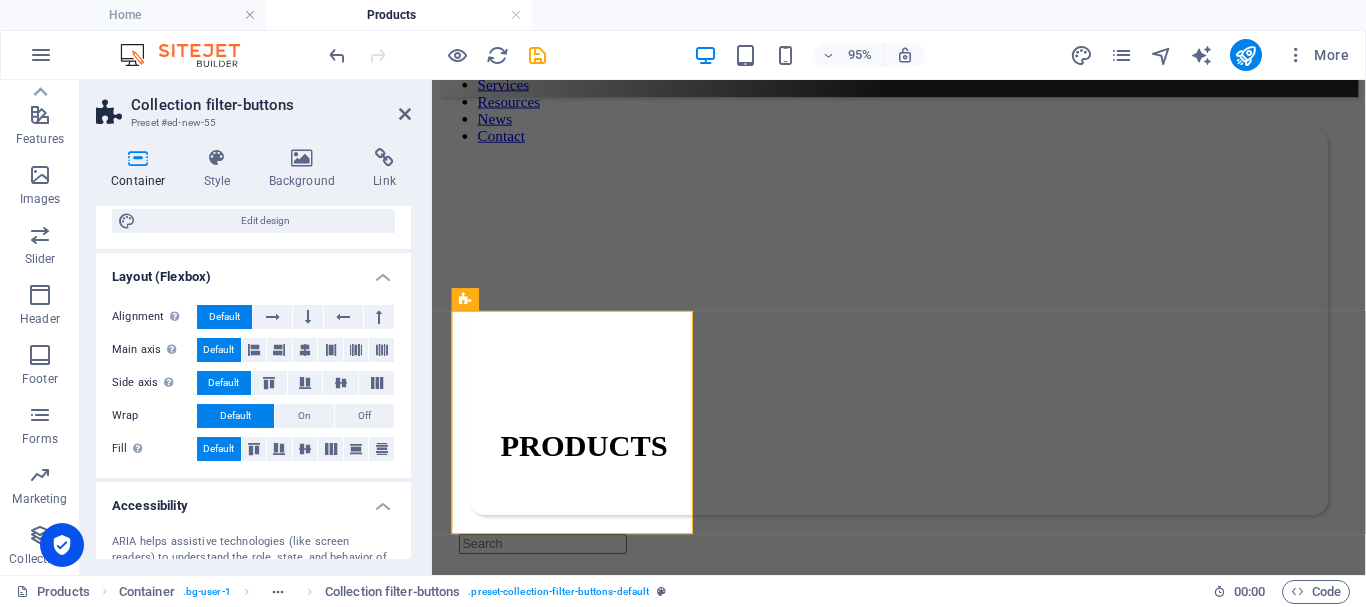 scroll, scrollTop: 0, scrollLeft: 0, axis: both 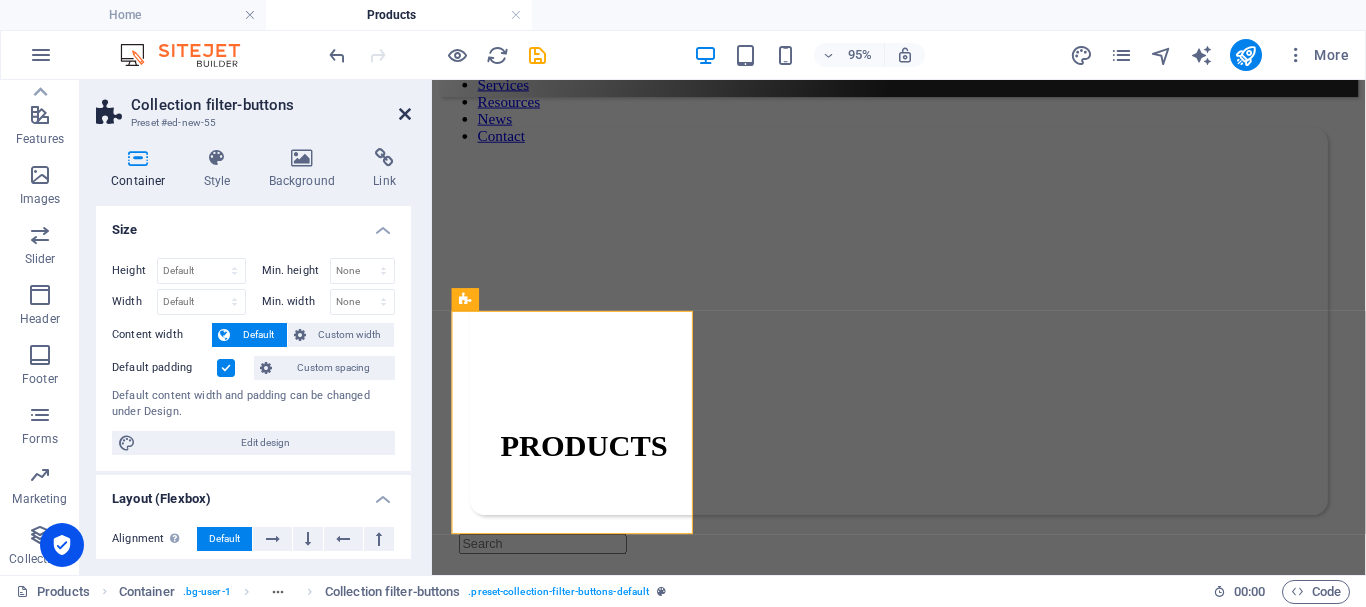 drag, startPoint x: 404, startPoint y: 108, endPoint x: 333, endPoint y: 32, distance: 104.00481 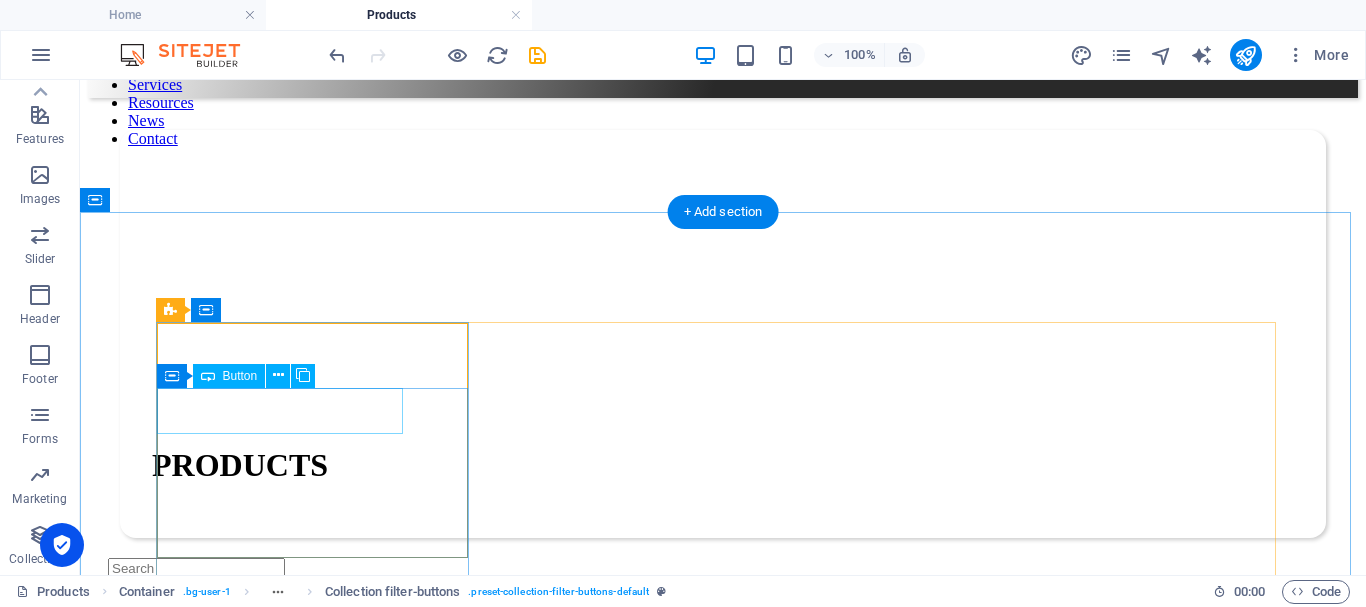 click on "Category 1" at bounding box center [723, 1942] 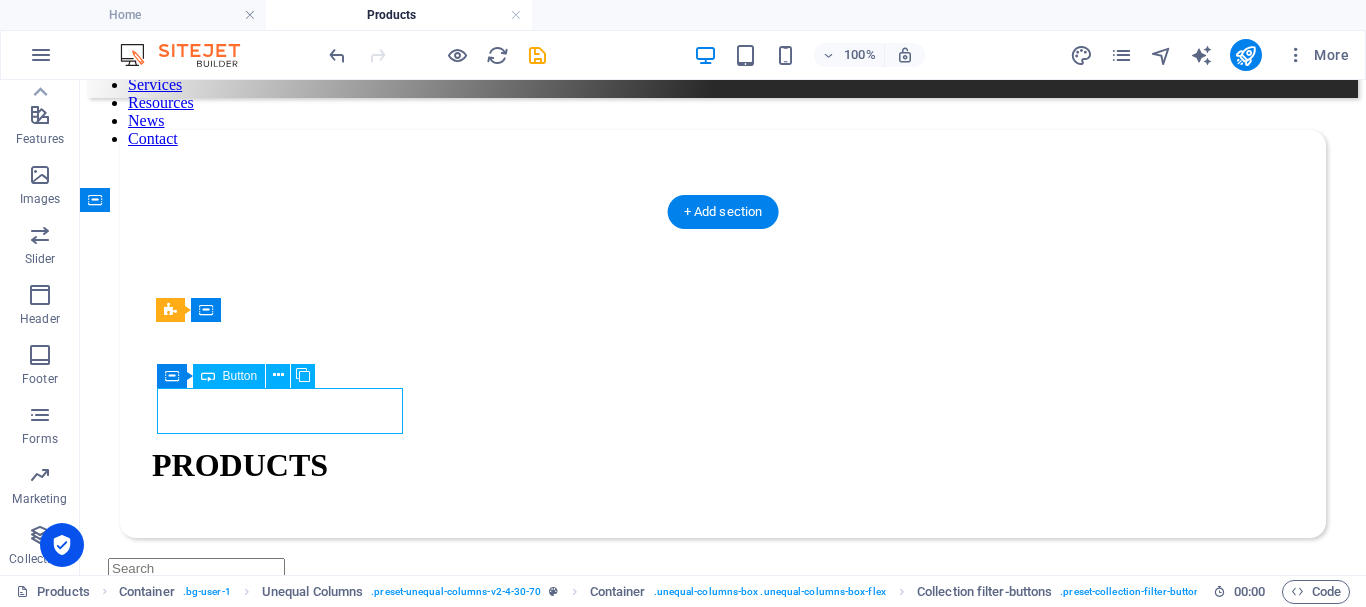 click on "Category 1" at bounding box center [723, 1942] 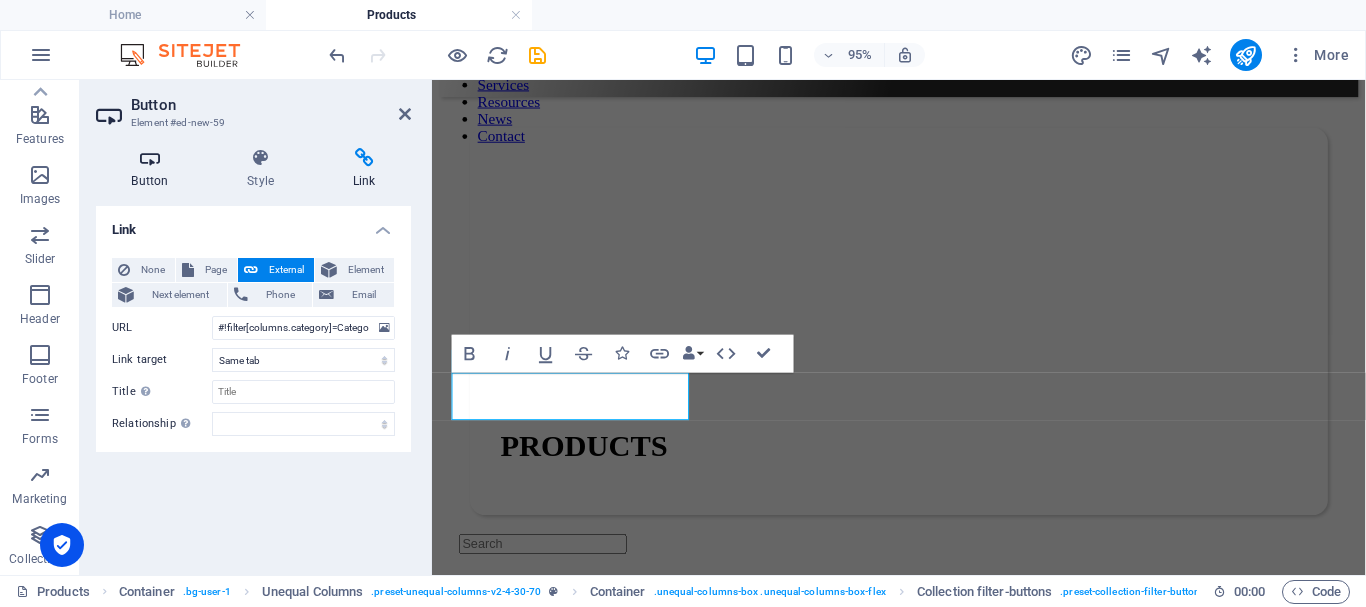 click on "Button" at bounding box center [154, 169] 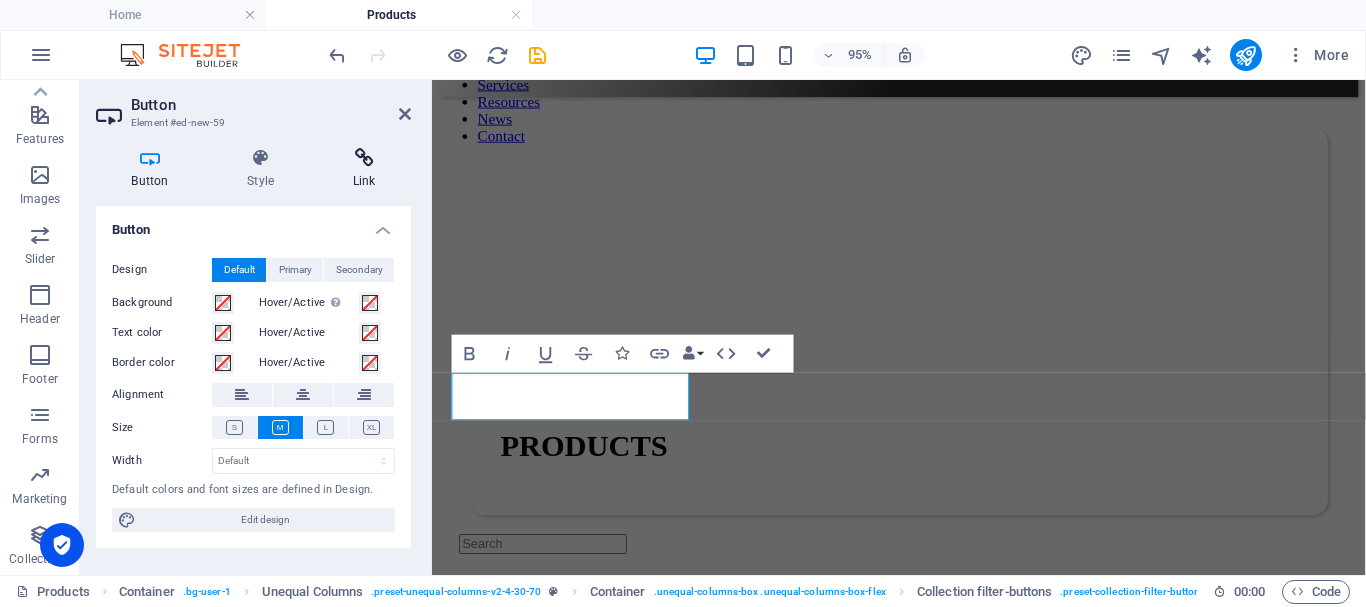 click at bounding box center [364, 158] 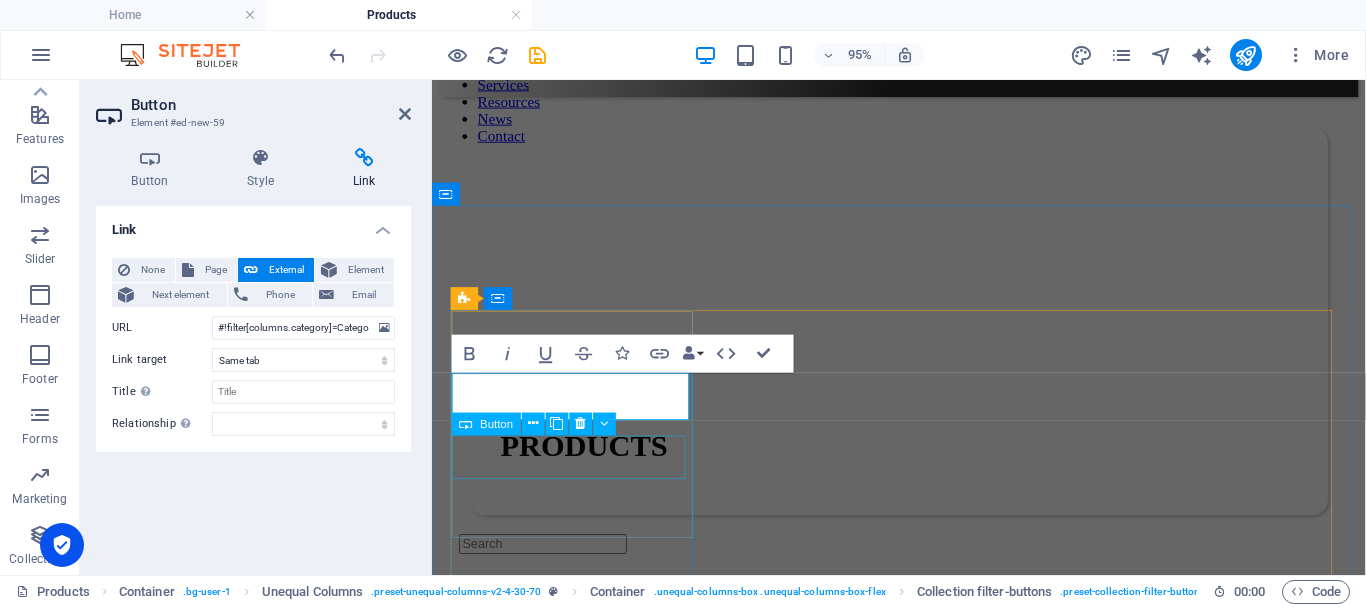 click on "Category 2" at bounding box center [923, 1657] 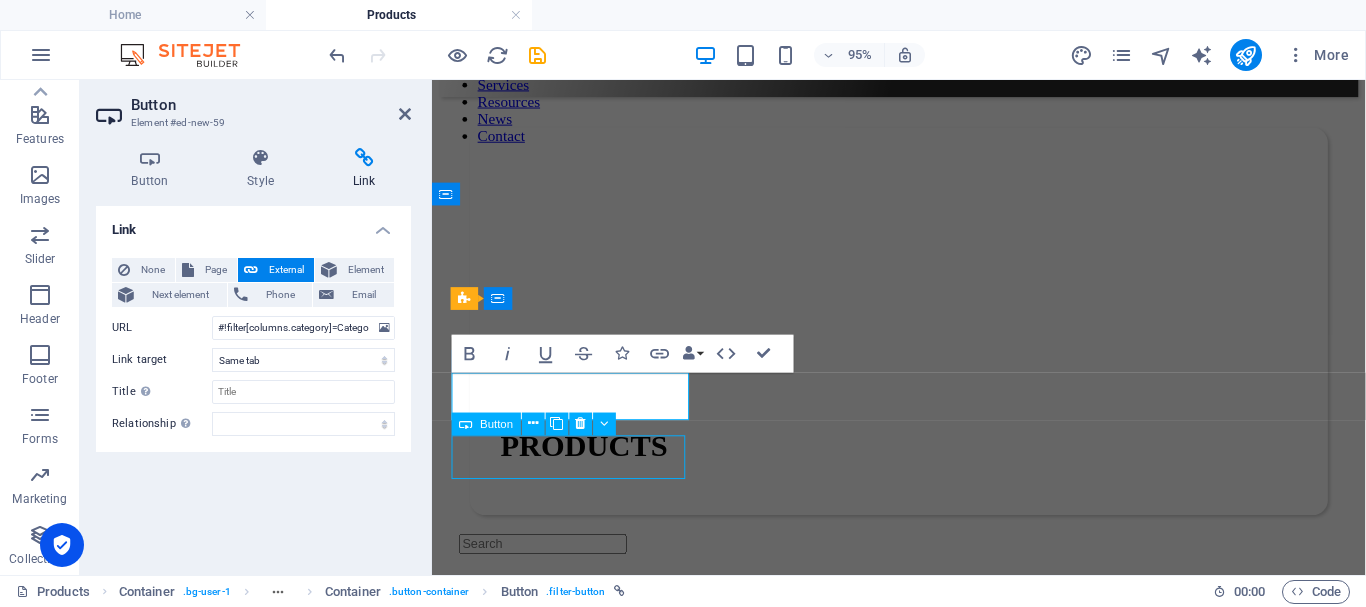 click on "Category 2" at bounding box center (923, 1657) 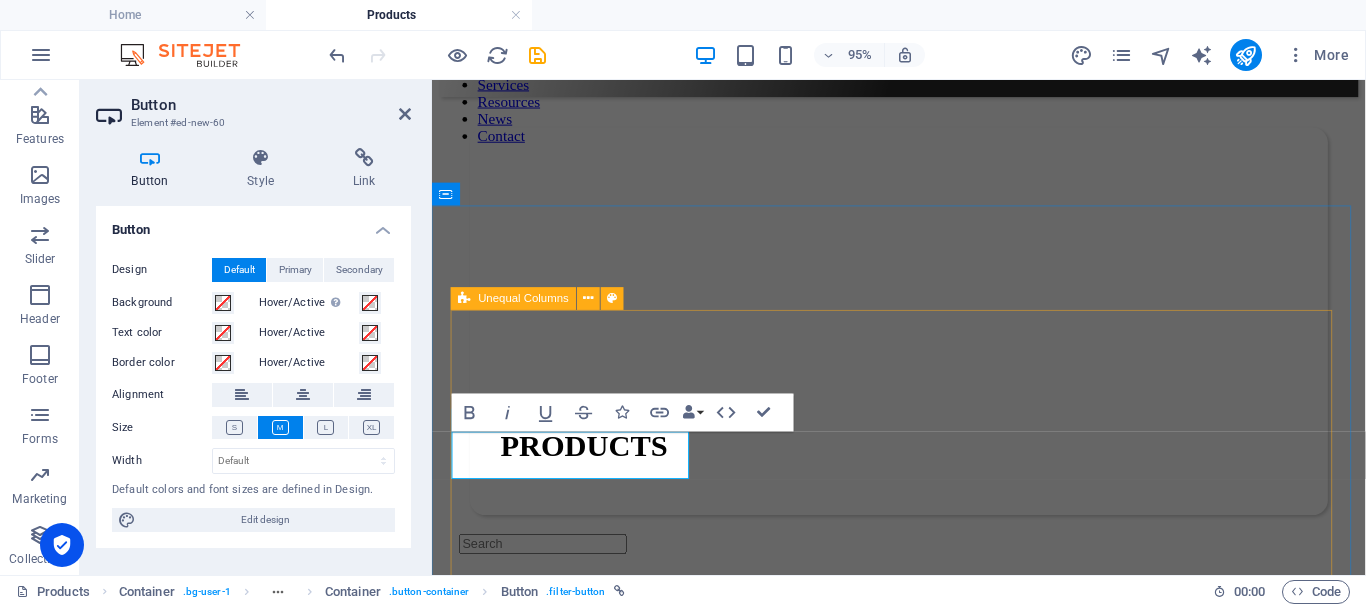 click on "Filter label Category 1 Category 2 All categories Kategori Semua Kategori Wheels & Rims RIMEX Complementary Products Haltec RAD Checkers [PERSON_NAME] Others Wheel Nut Indicator Blaster Air Tool Lubricant CHK-MC-3011 RAD Pneumatic Single Speed Single Bend Large Bore Swivel Valves RXL-AP1000L Komatsu HD785-7 / Tire Size: 27.00R49 Komatsu HD465-7 / Tire Size: 24.00R35  Vorherige Nächste" at bounding box center [923, 2674] 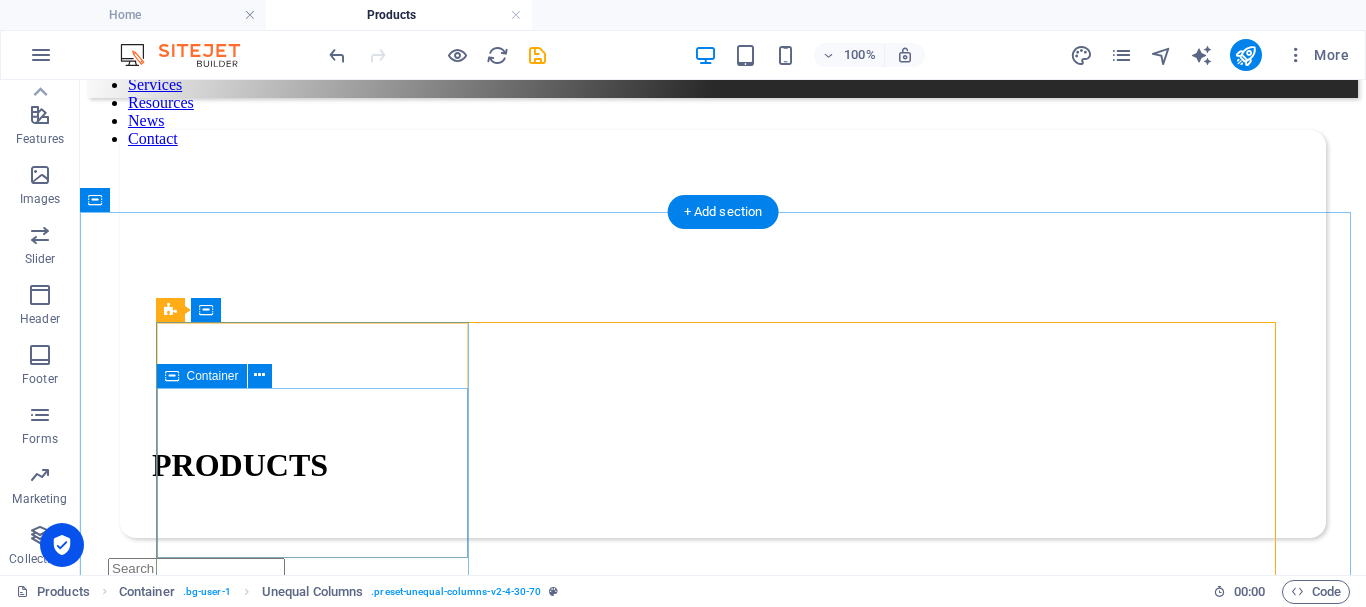 scroll, scrollTop: 200, scrollLeft: 0, axis: vertical 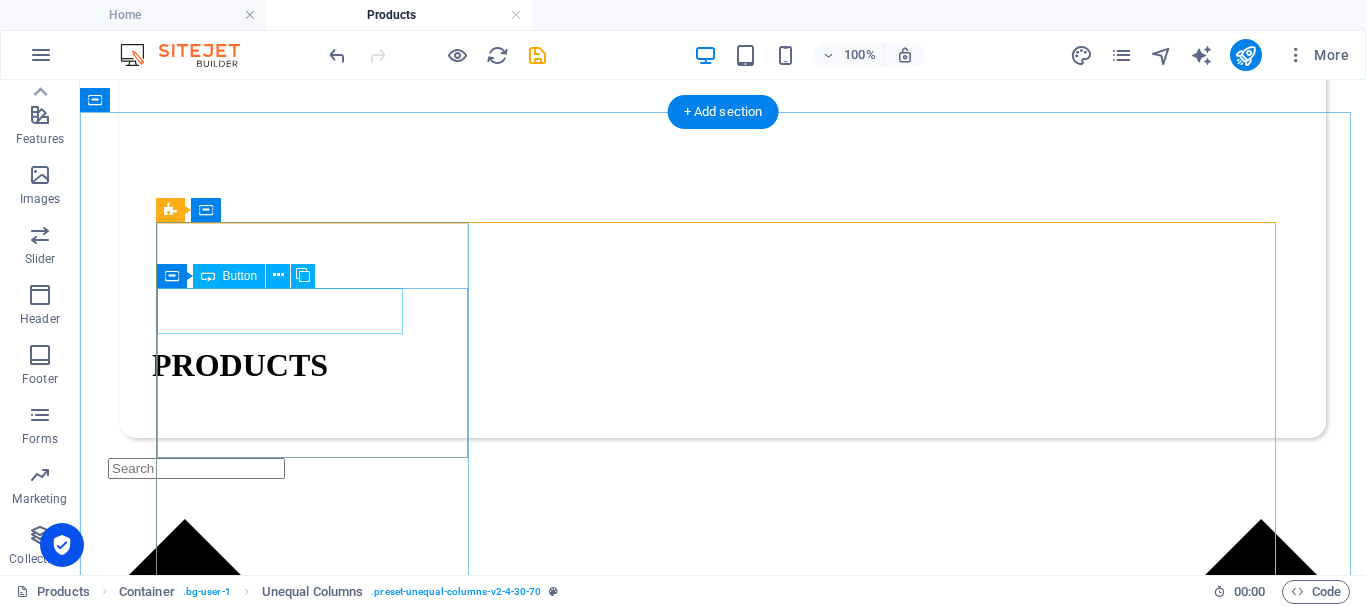 click on "Category 1" at bounding box center (723, 1842) 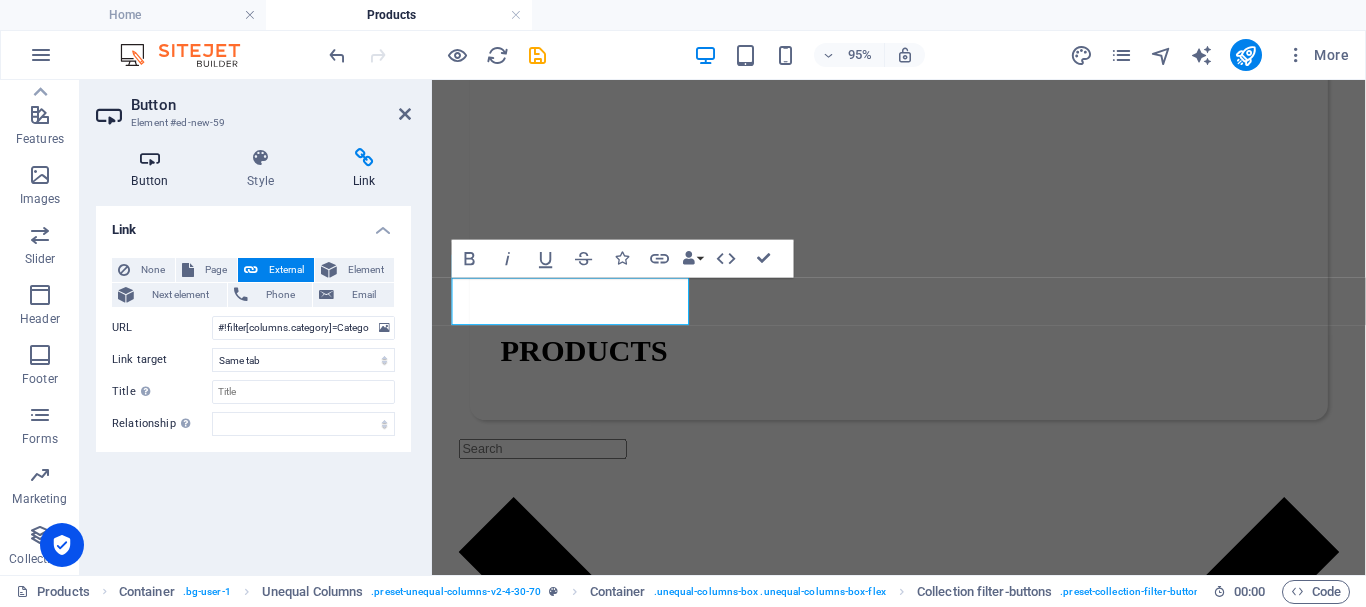 click at bounding box center [150, 158] 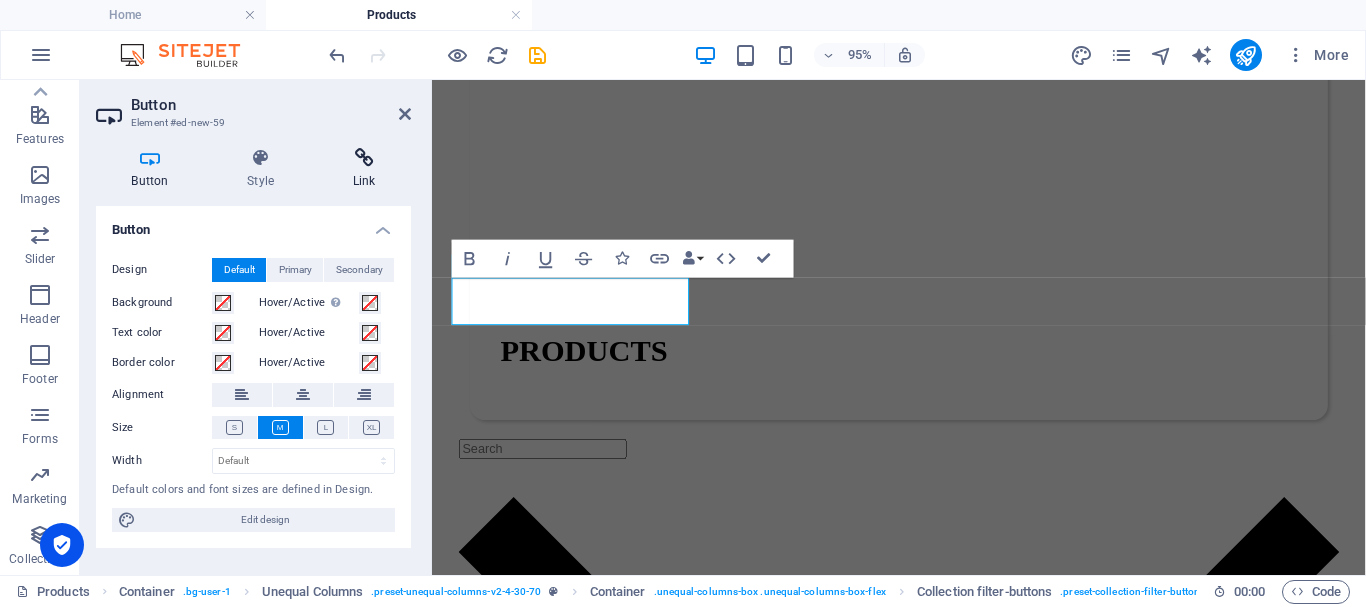 click at bounding box center [364, 158] 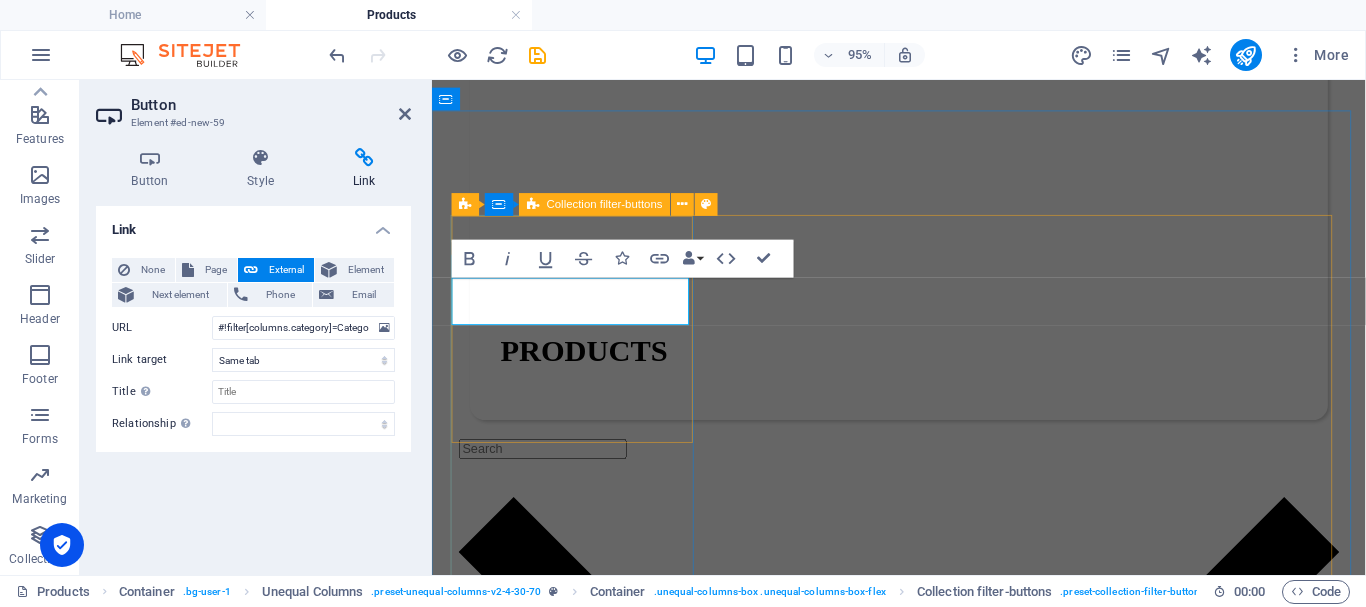 click on "Collection filter-buttons" at bounding box center (605, 204) 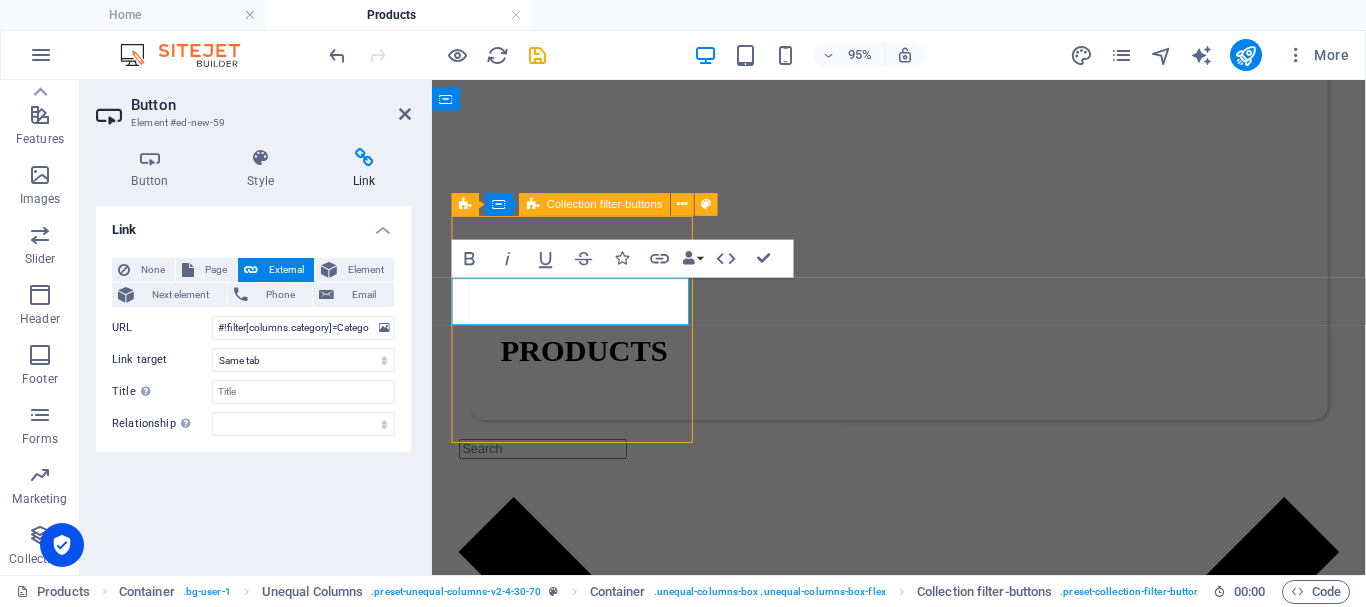 click on "Collection filter-buttons" at bounding box center [605, 204] 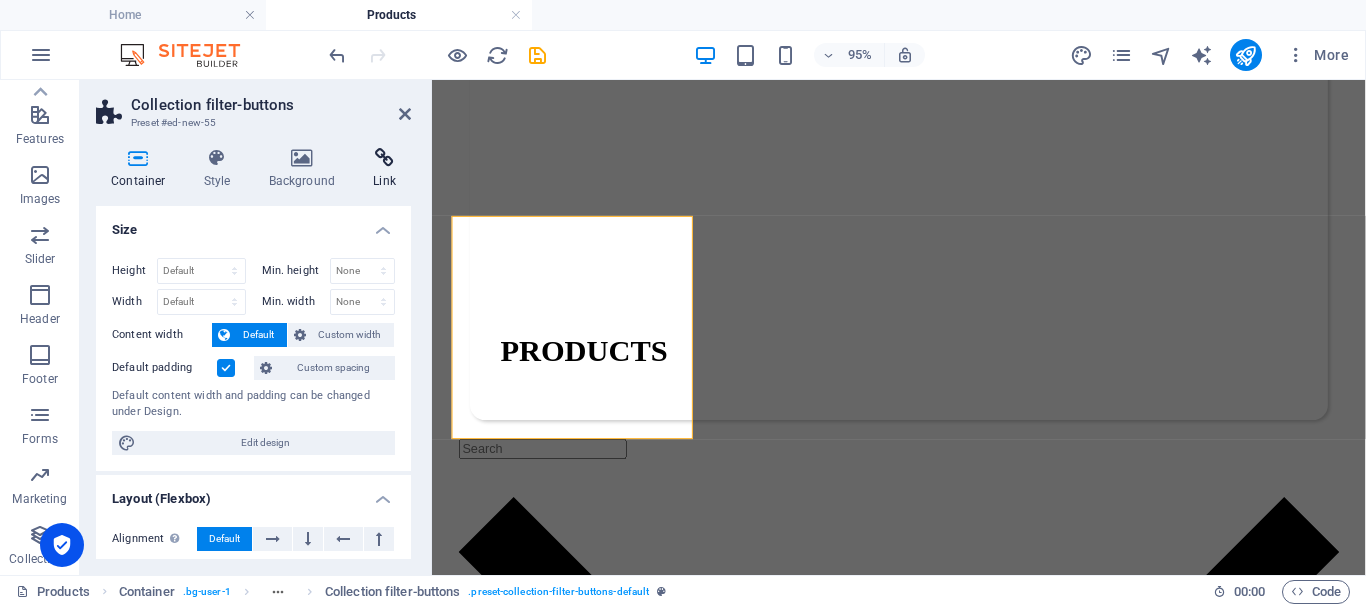 click at bounding box center [384, 158] 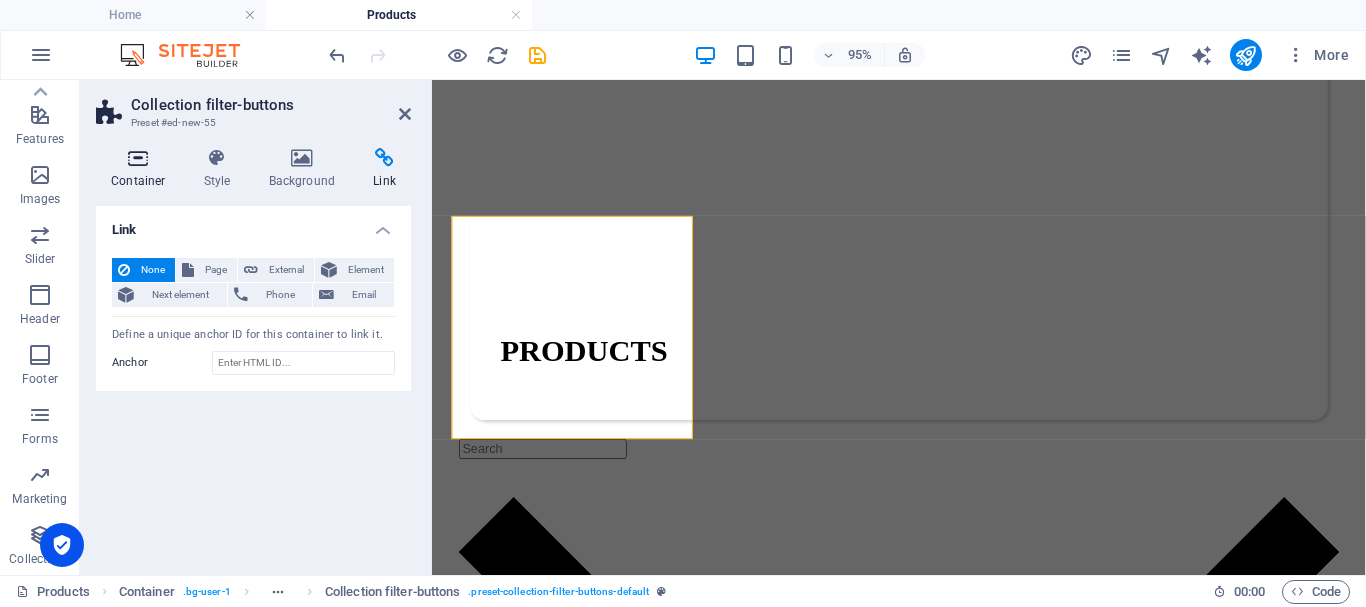 click on "Container" at bounding box center [142, 169] 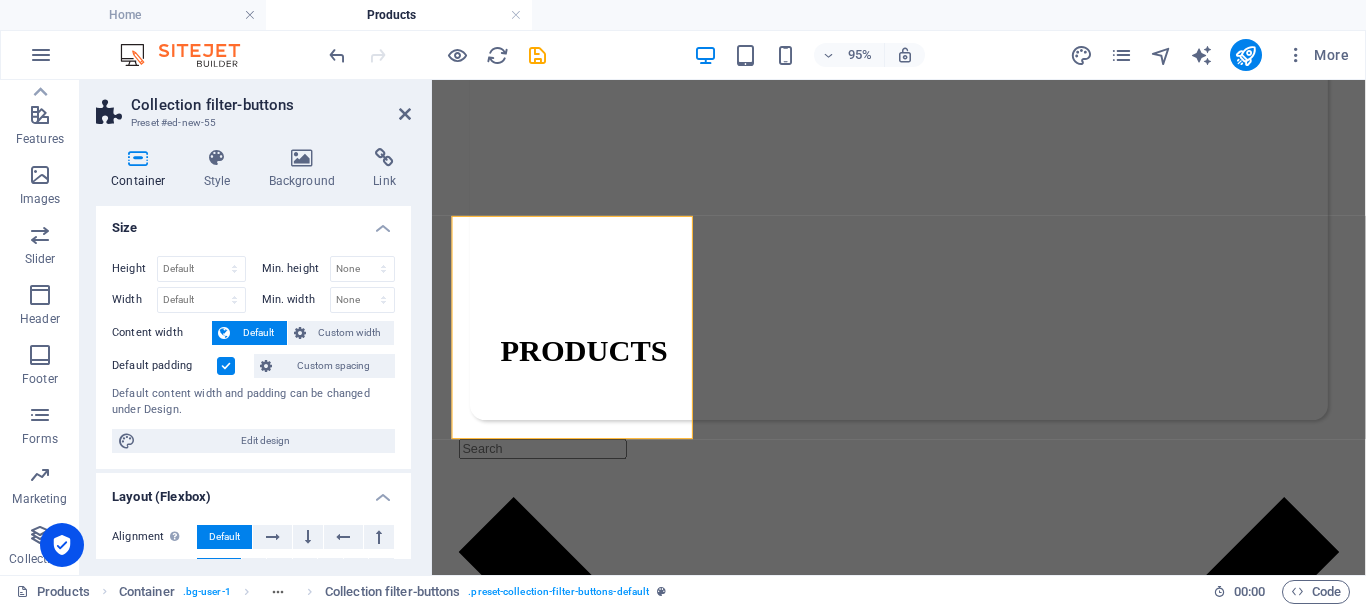 scroll, scrollTop: 0, scrollLeft: 0, axis: both 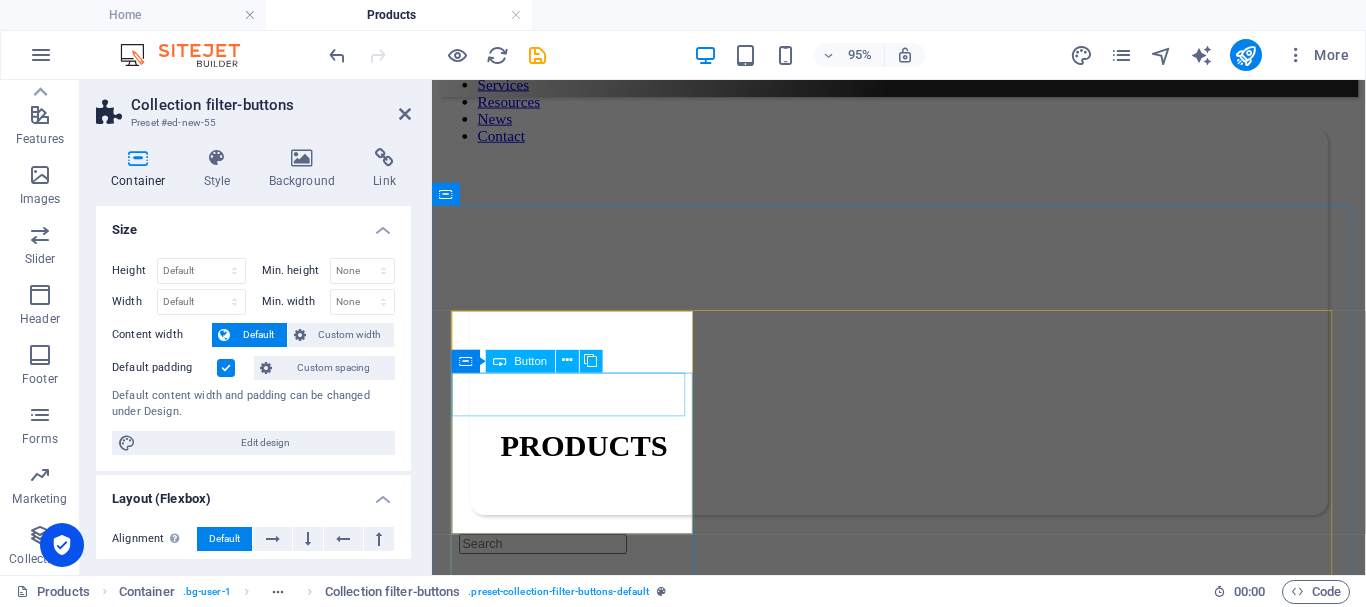 click on "Category 1" at bounding box center (923, 1639) 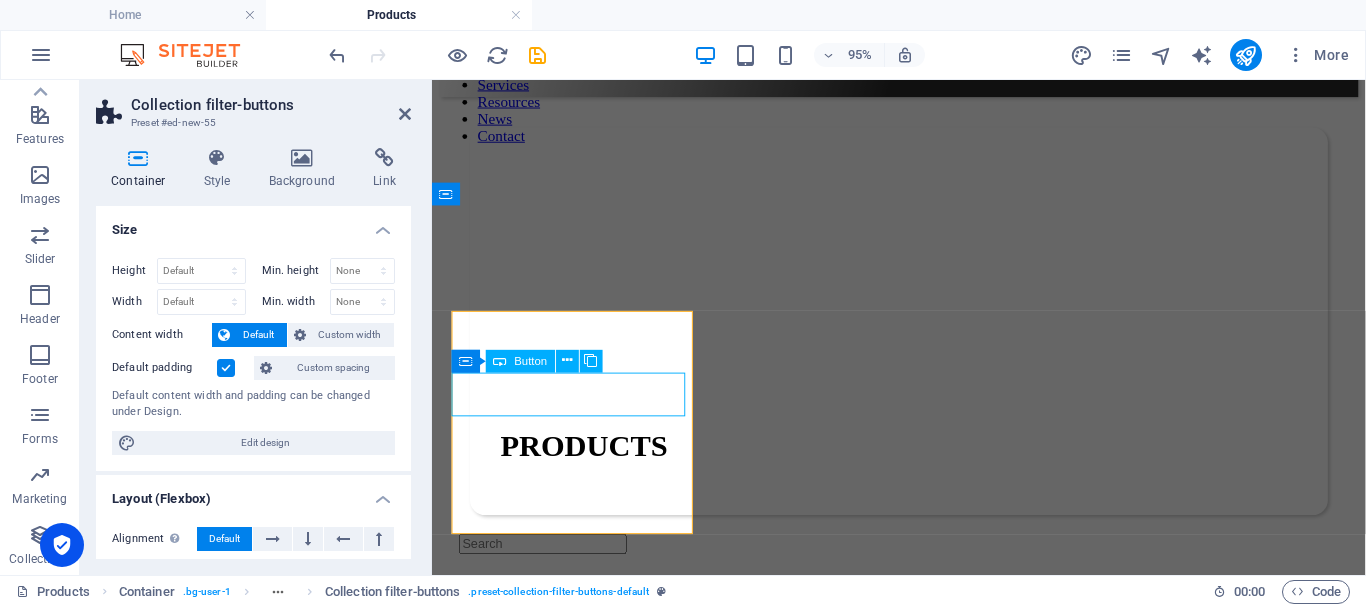 click on "Category 1" at bounding box center (923, 1639) 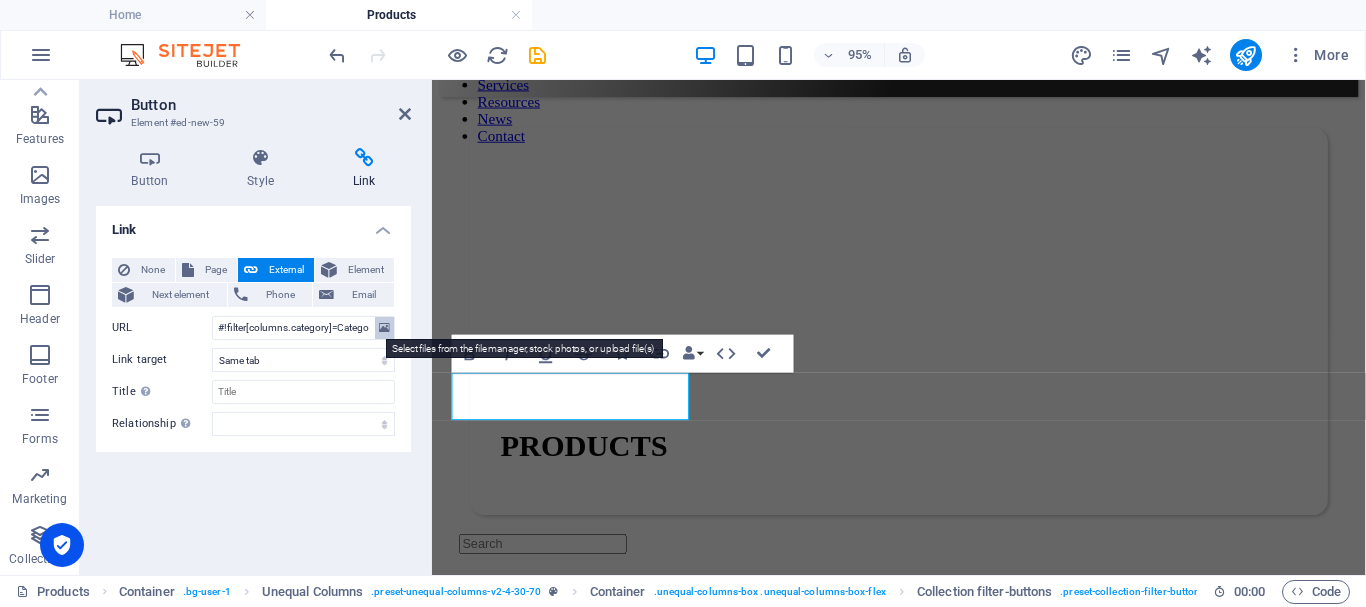 click at bounding box center [384, 328] 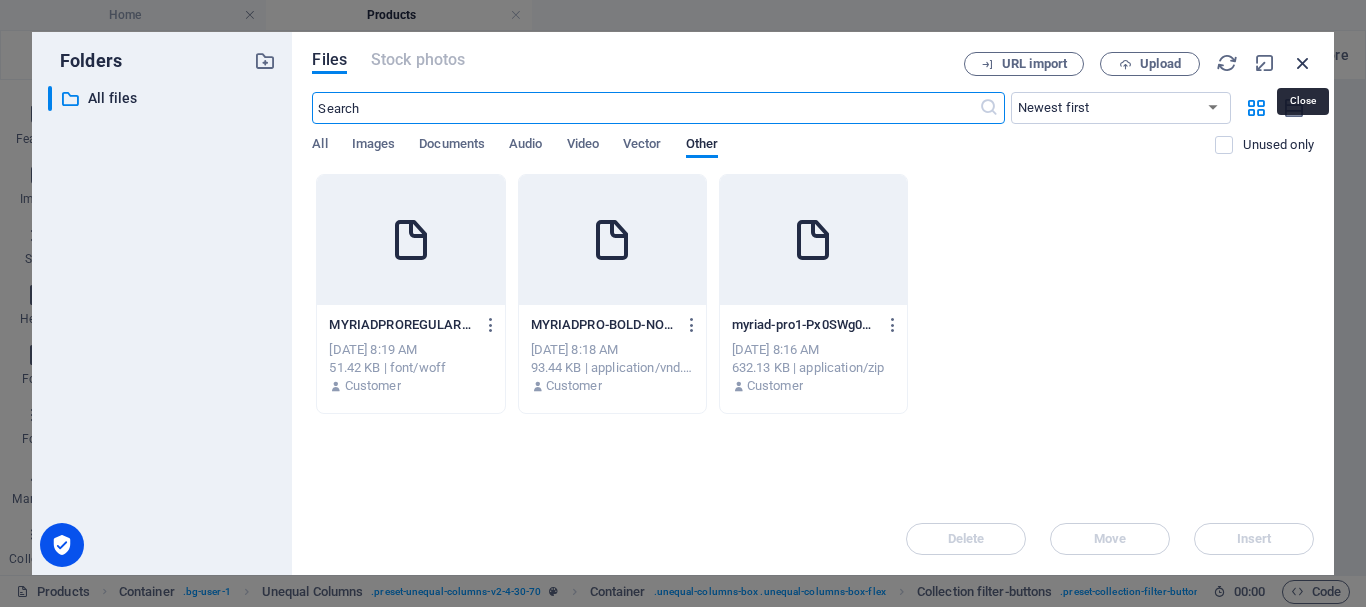 click at bounding box center (1303, 63) 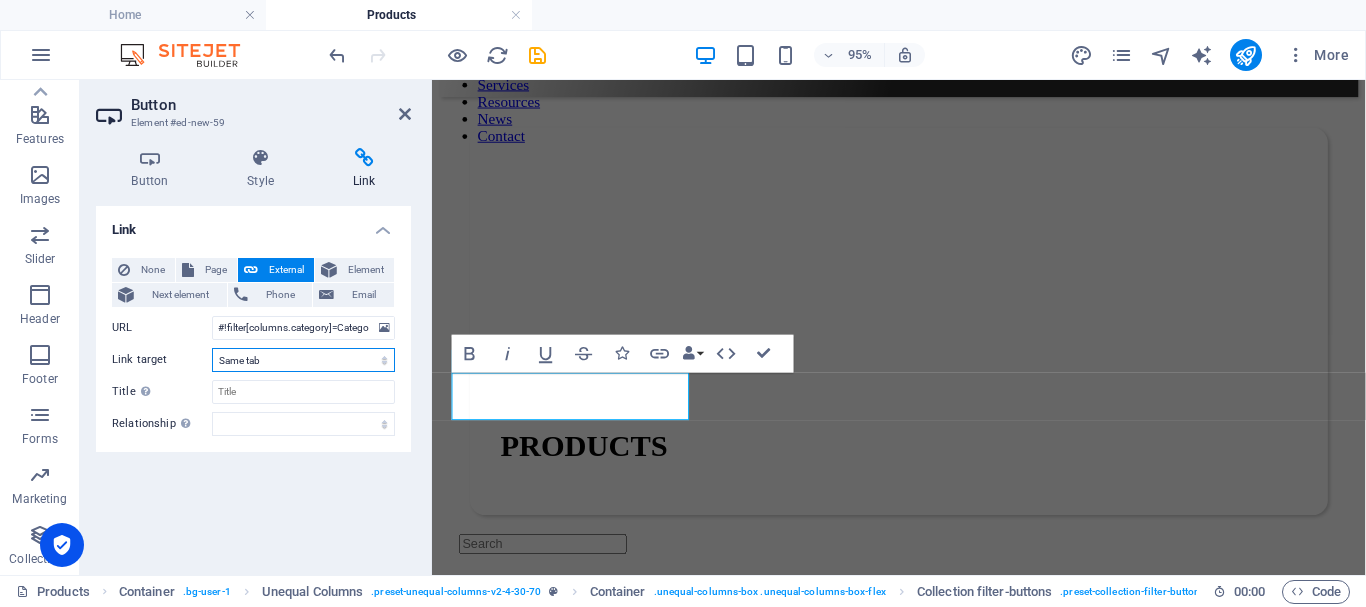 click on "New tab Same tab Overlay" at bounding box center [303, 360] 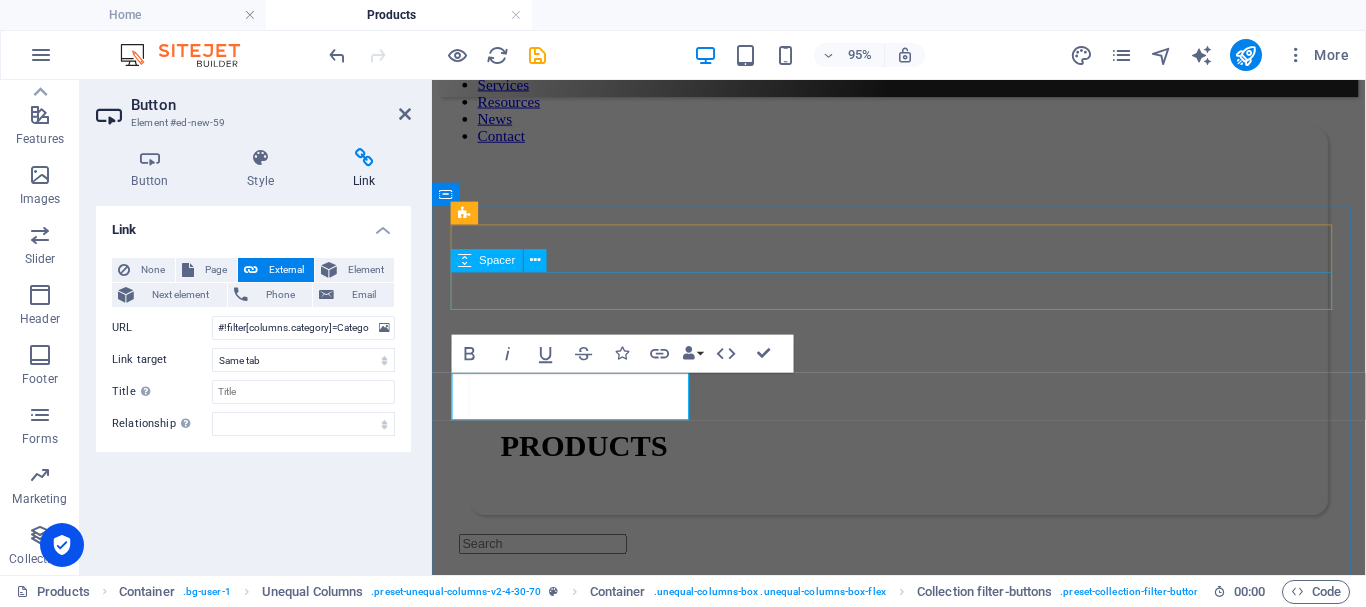 click at bounding box center [923, 599] 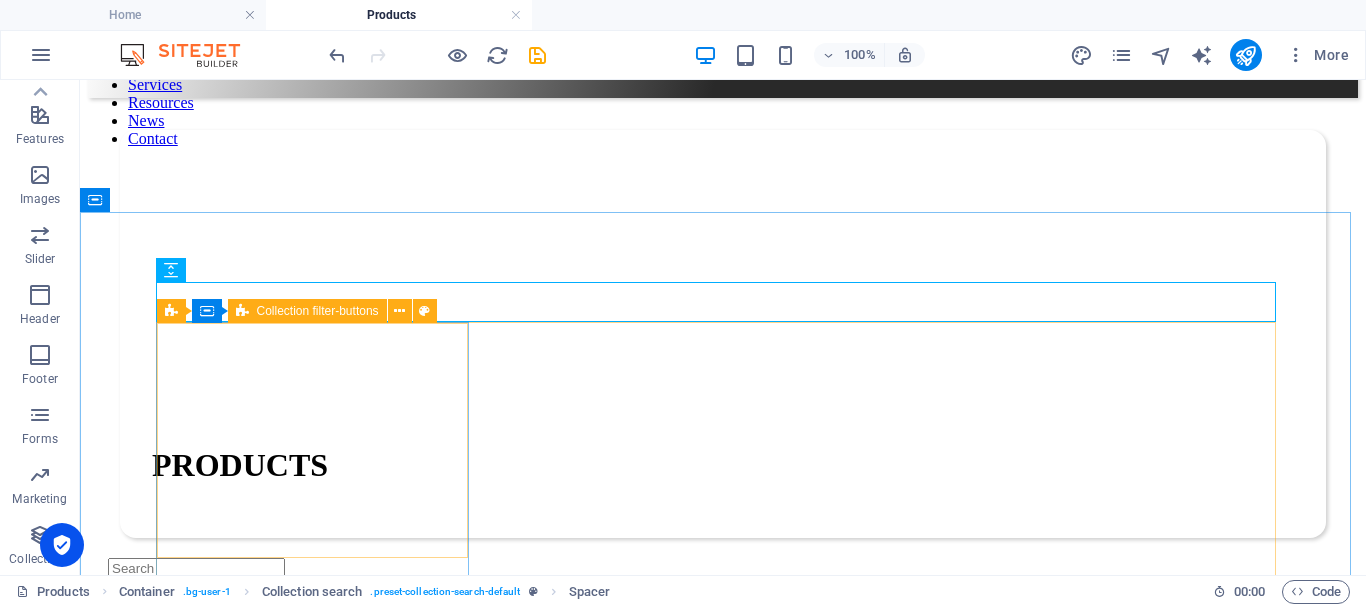 click on "Collection filter-buttons" at bounding box center (307, 311) 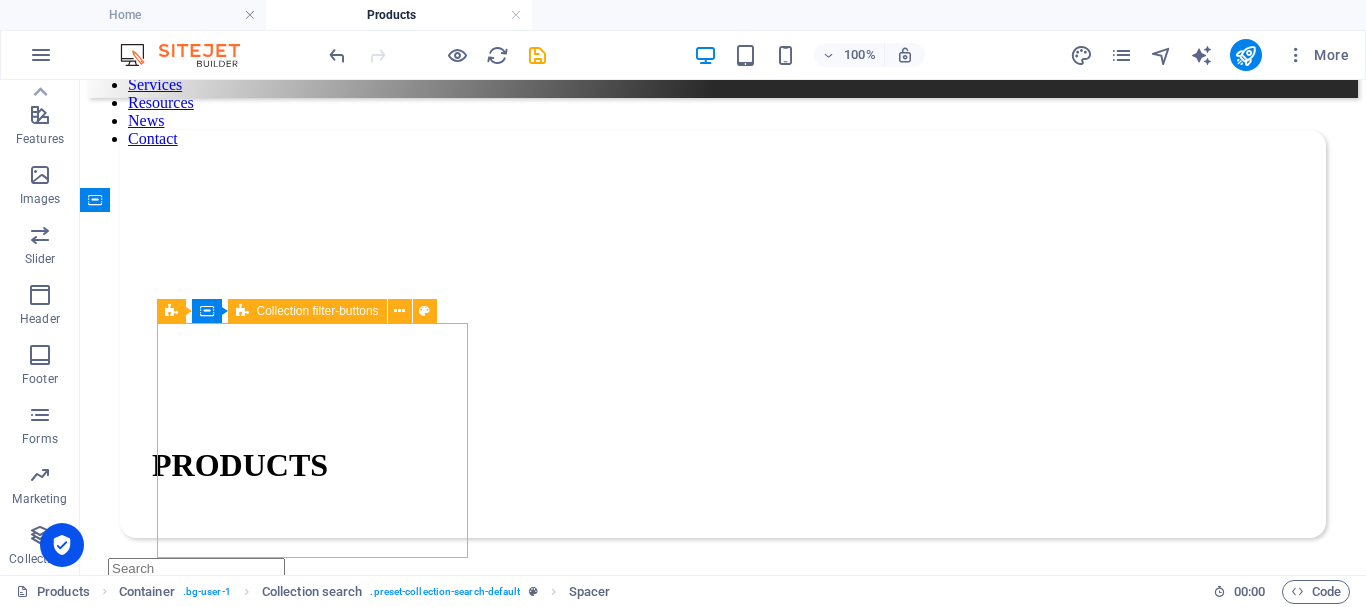 click on "Collection filter-buttons" at bounding box center [307, 311] 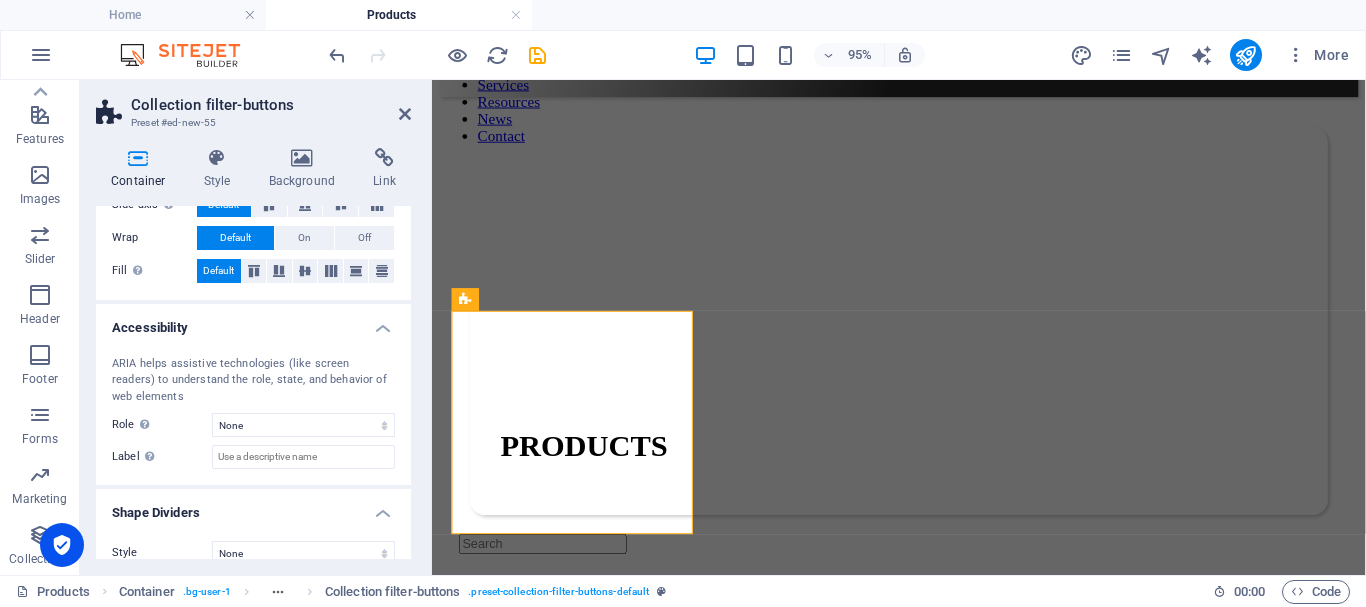 scroll, scrollTop: 422, scrollLeft: 0, axis: vertical 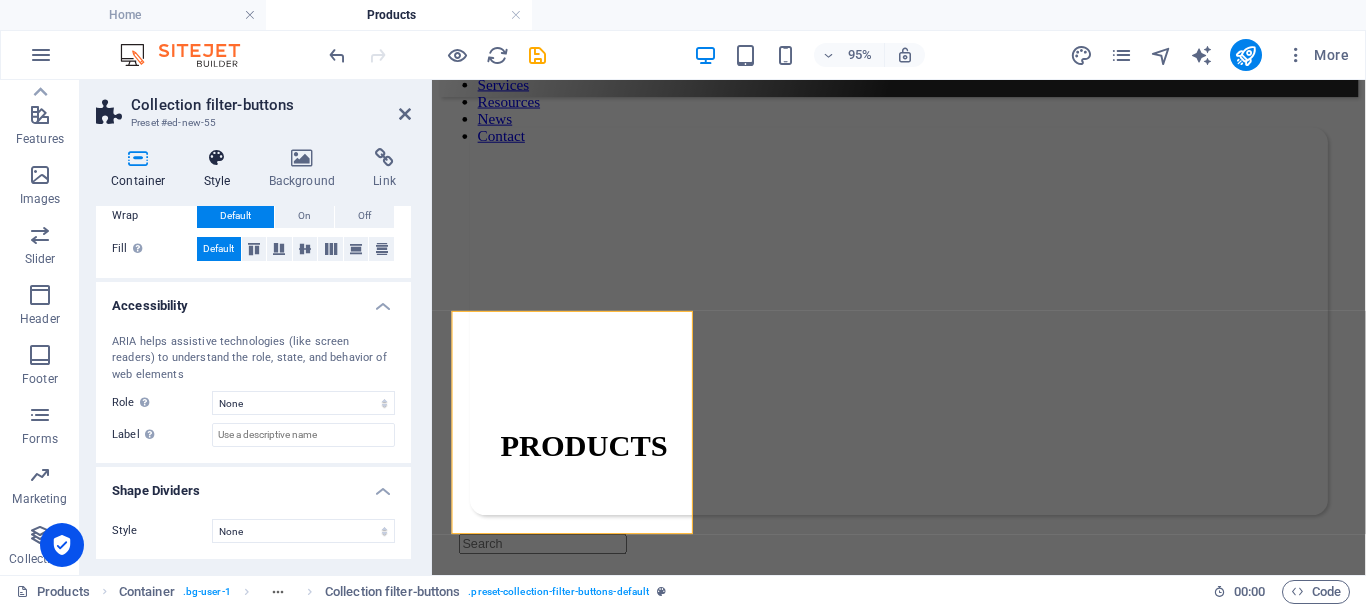 click on "Style" at bounding box center [221, 169] 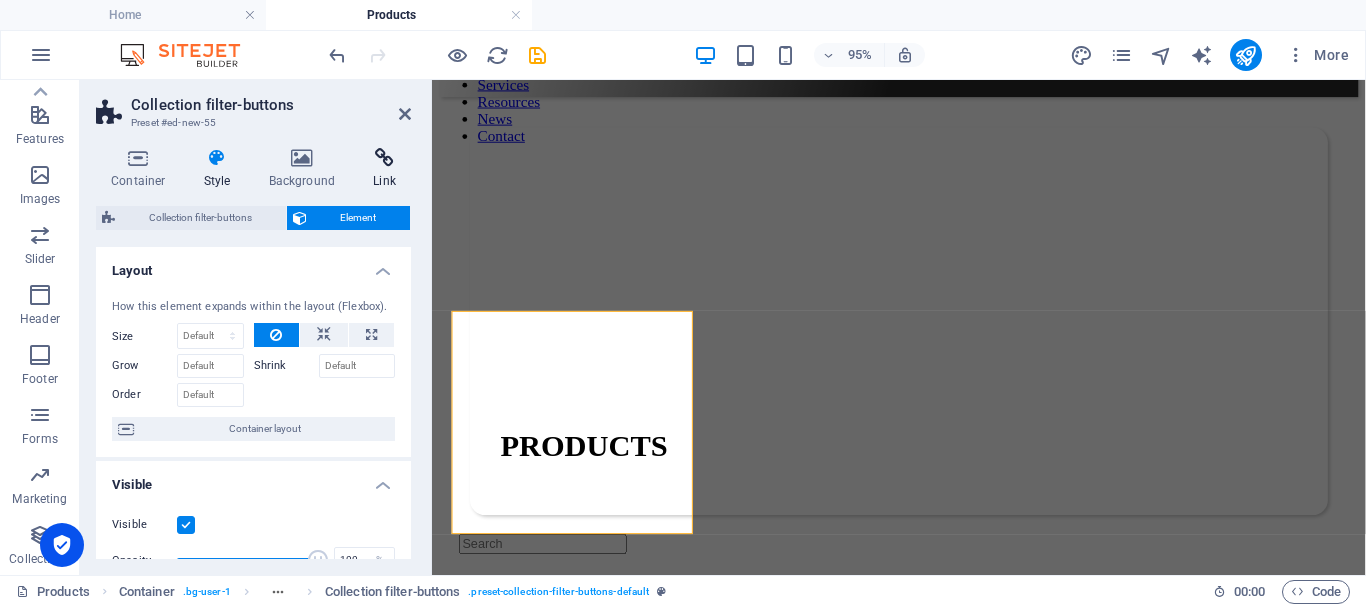 click on "Link" at bounding box center (384, 169) 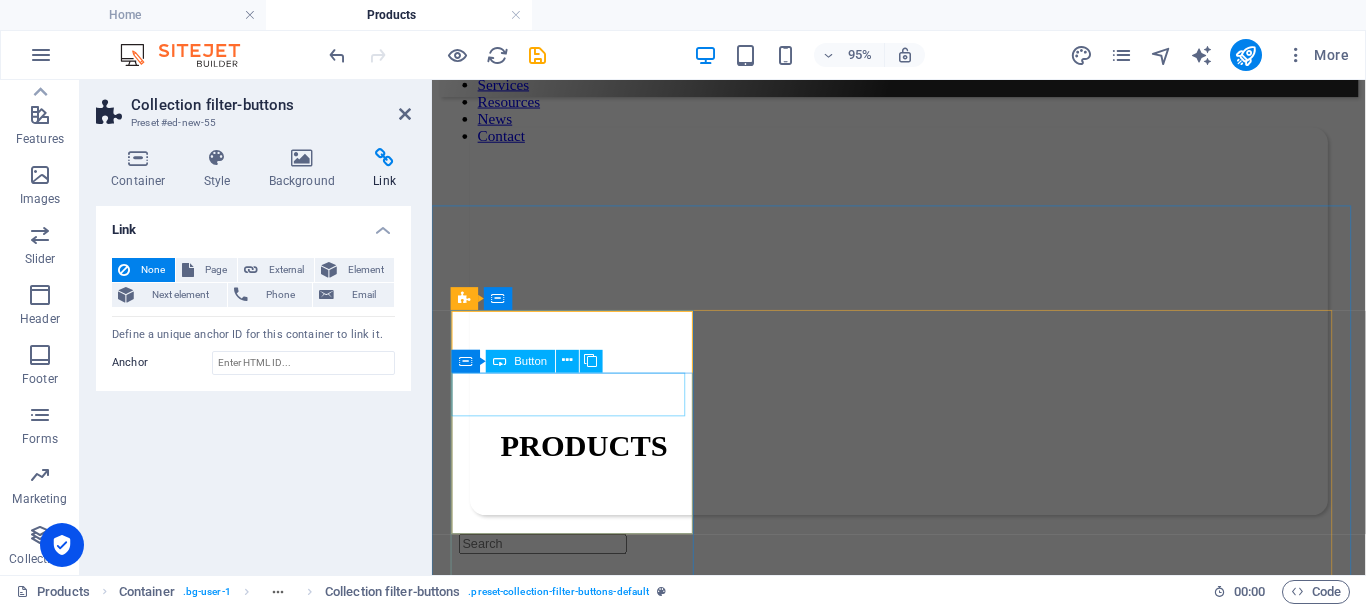 click on "Category 1" at bounding box center (923, 1639) 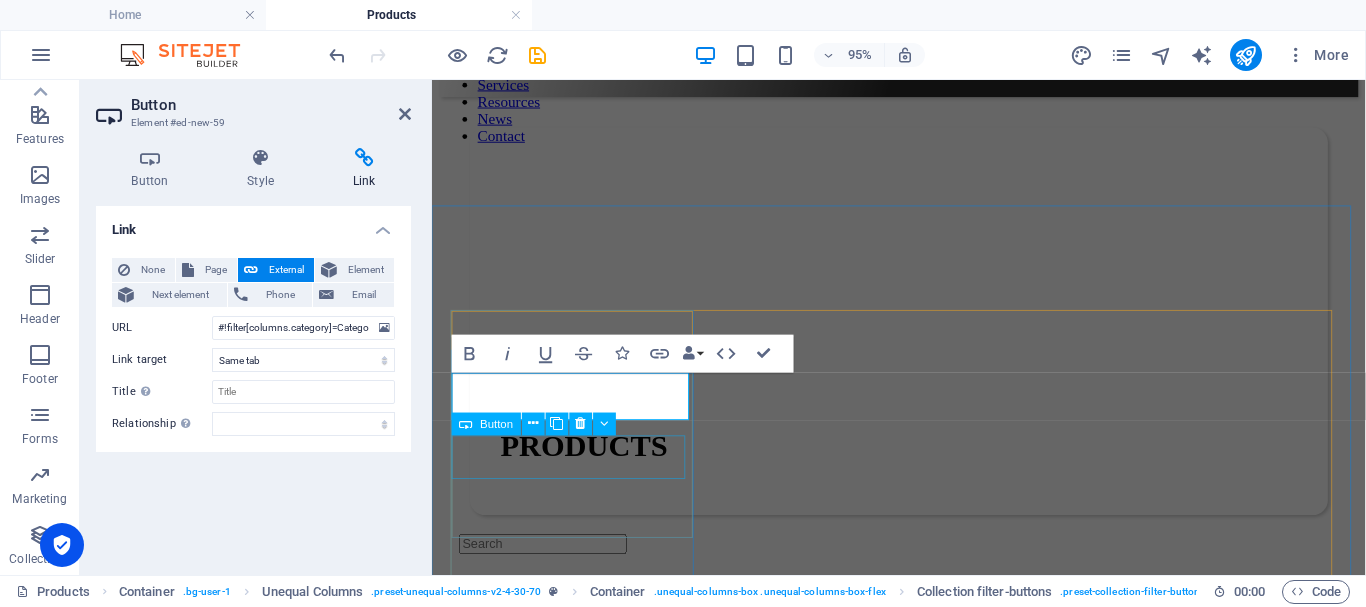 click on "Category 2" at bounding box center (923, 1657) 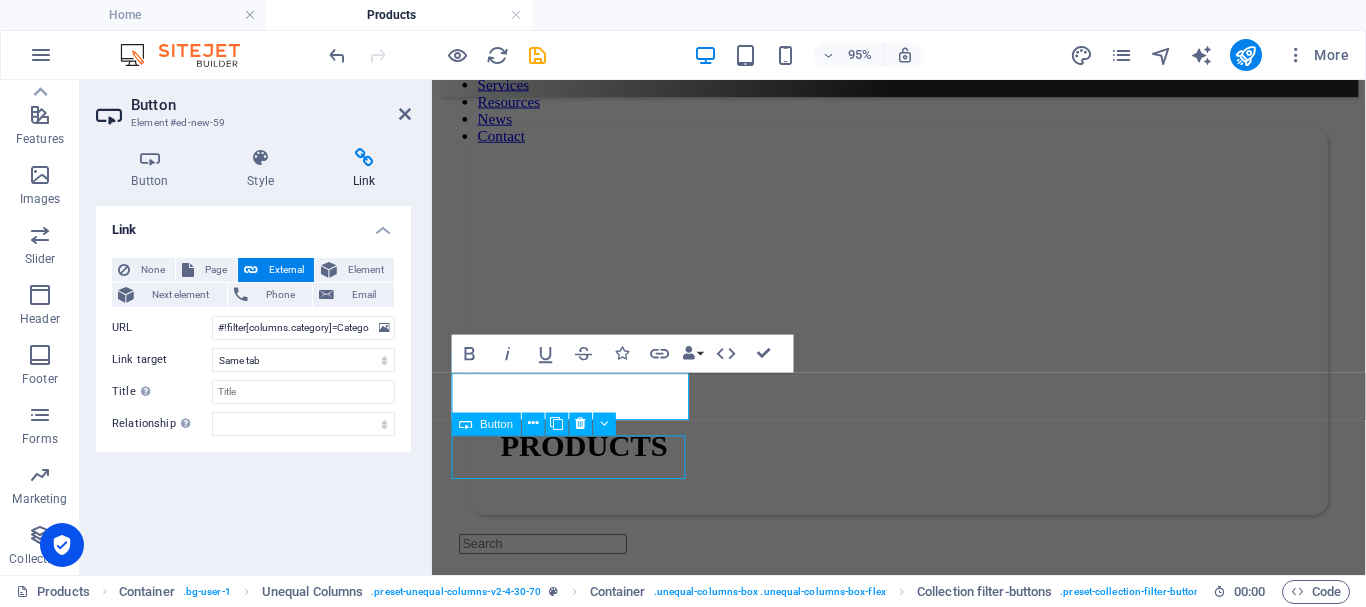 click on "Category 2" at bounding box center (923, 1657) 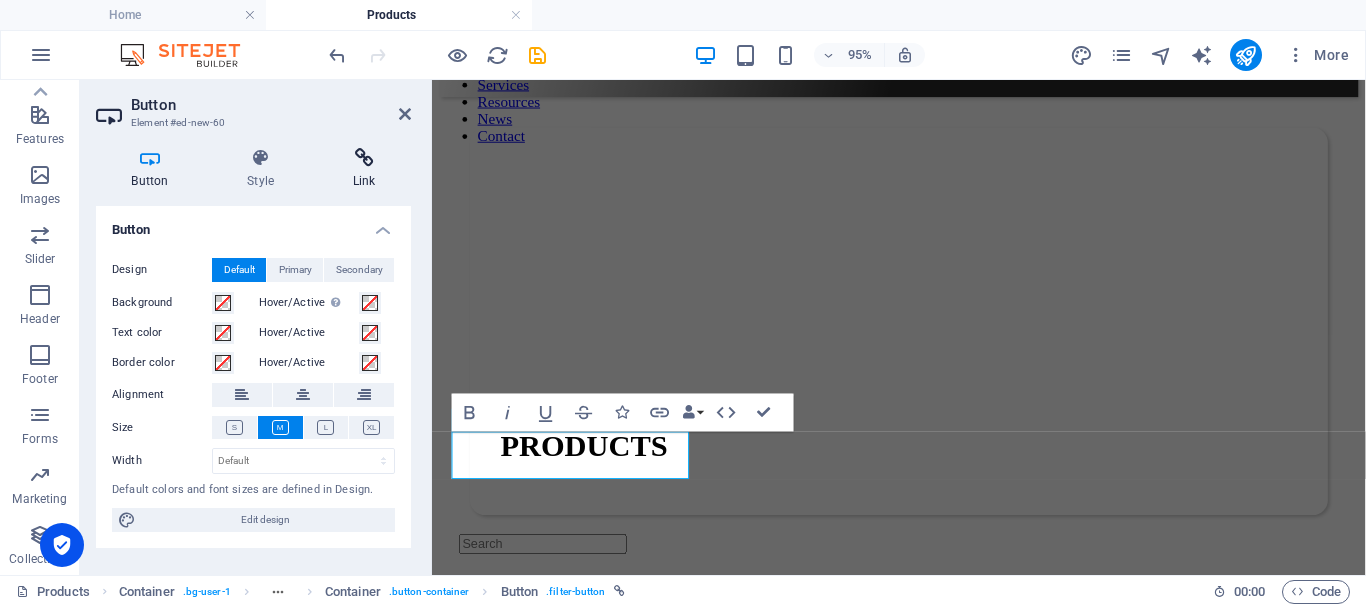 click on "Link" at bounding box center [364, 169] 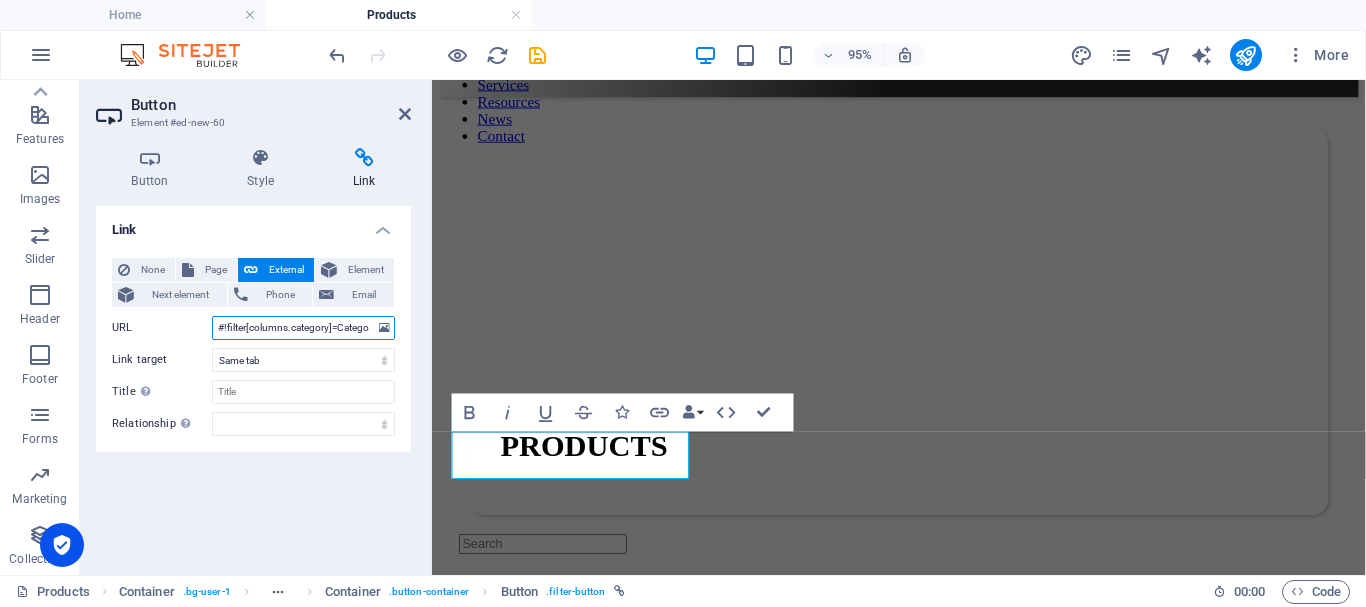 click on "#!filter[columns.category]=Category%202" at bounding box center [303, 328] 